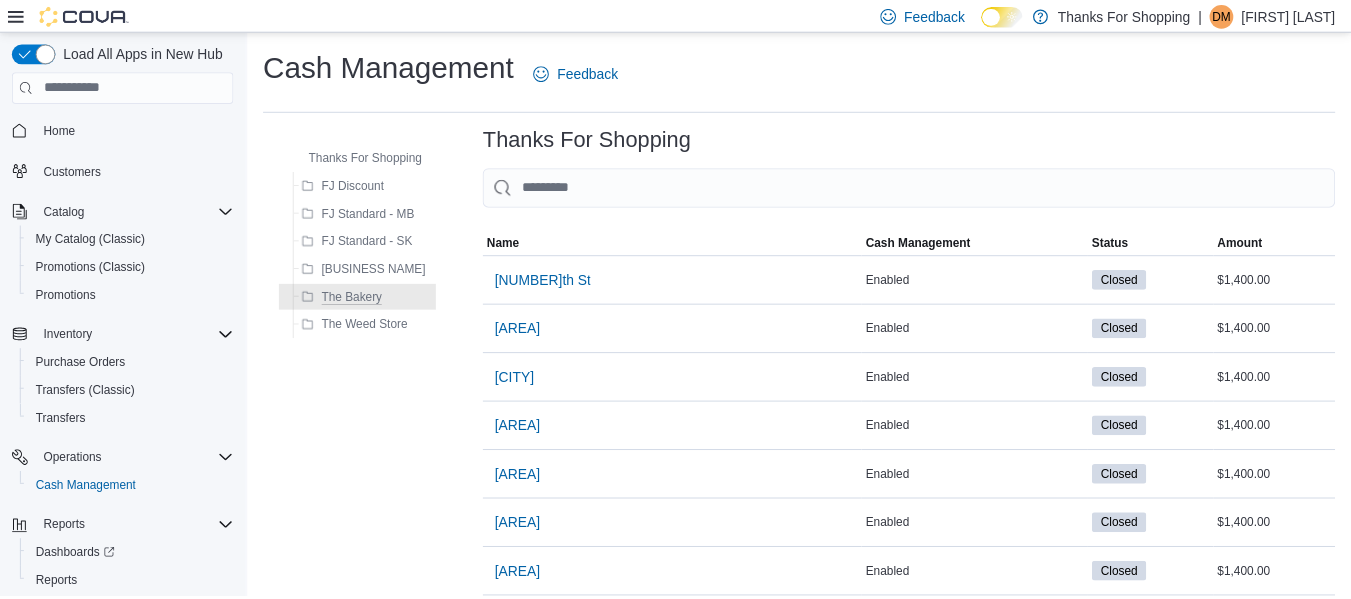 scroll, scrollTop: 0, scrollLeft: 0, axis: both 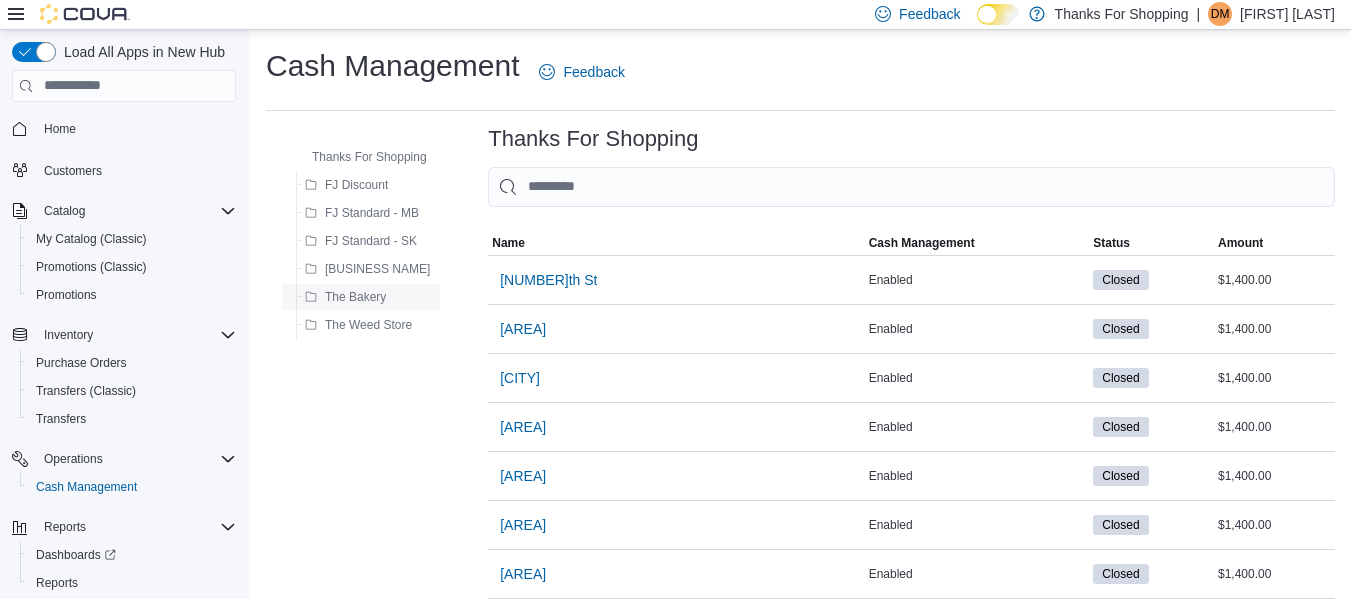 click on "The Bakery" at bounding box center (355, 297) 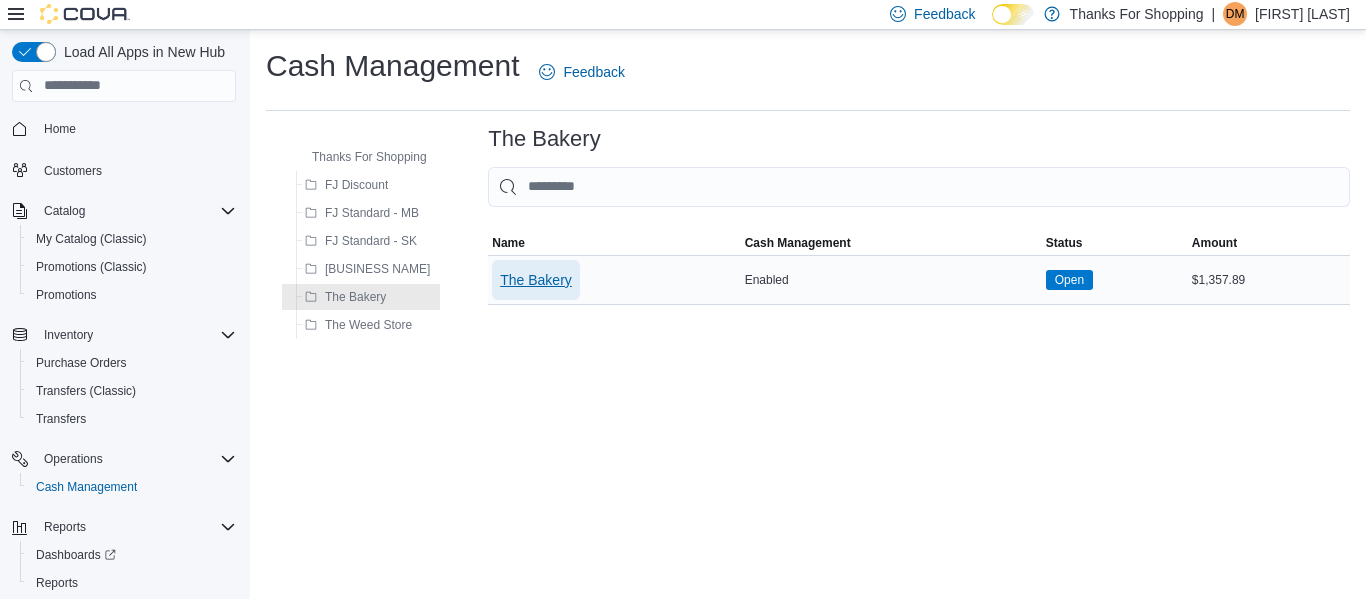 click on "The Bakery" at bounding box center [536, 280] 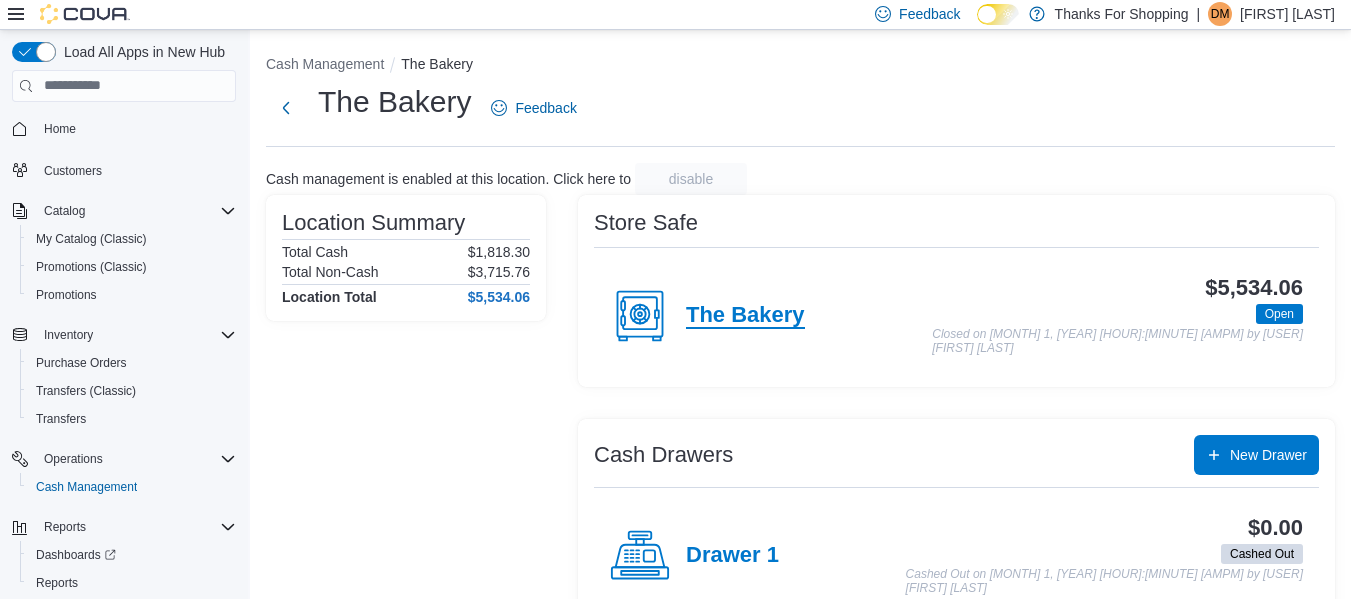 click on "The Bakery" at bounding box center (745, 316) 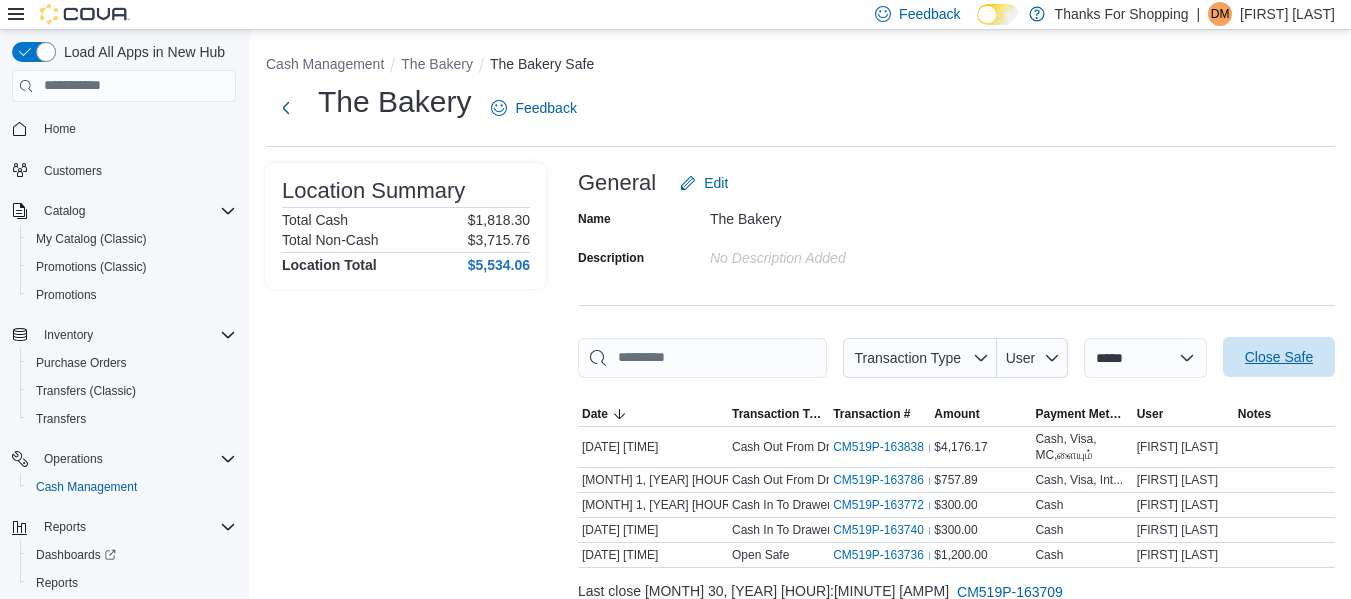 click on "Close Safe" at bounding box center [1279, 357] 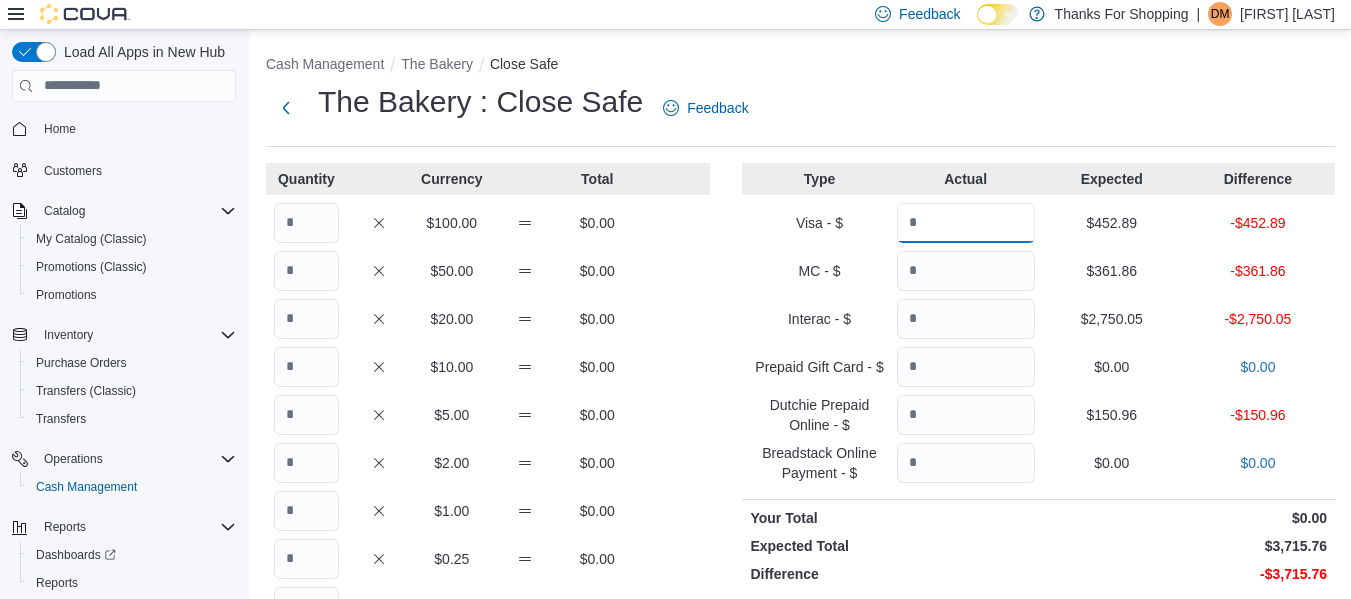 click at bounding box center (966, 223) 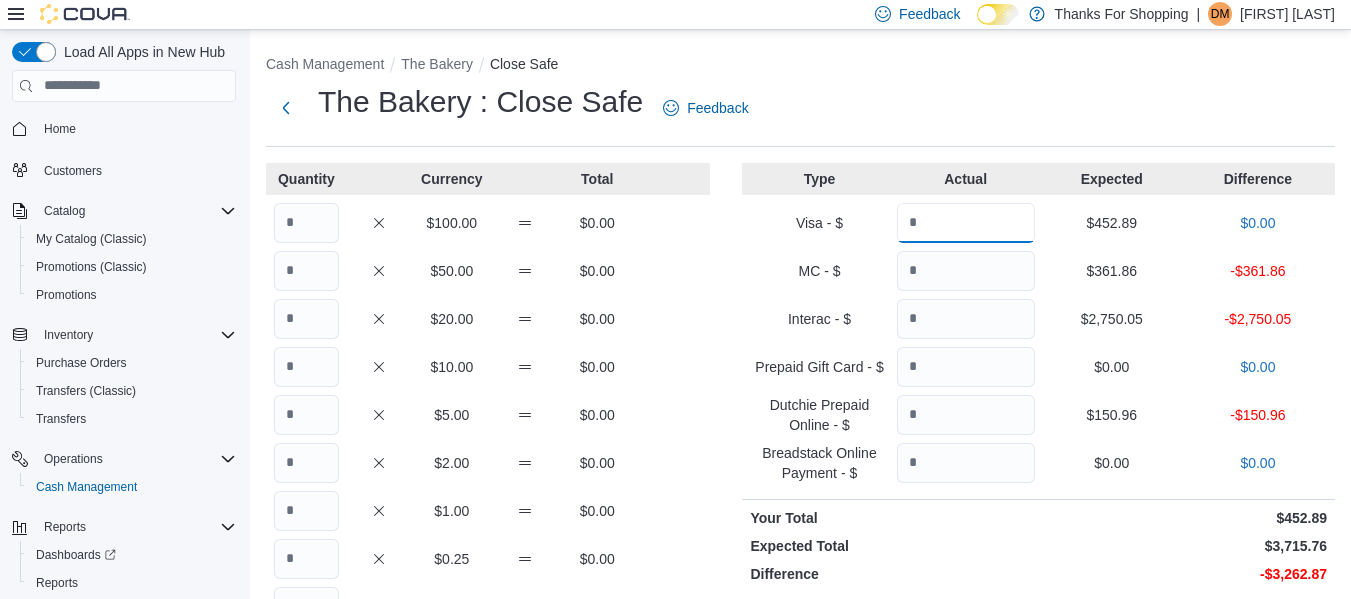 type on "******" 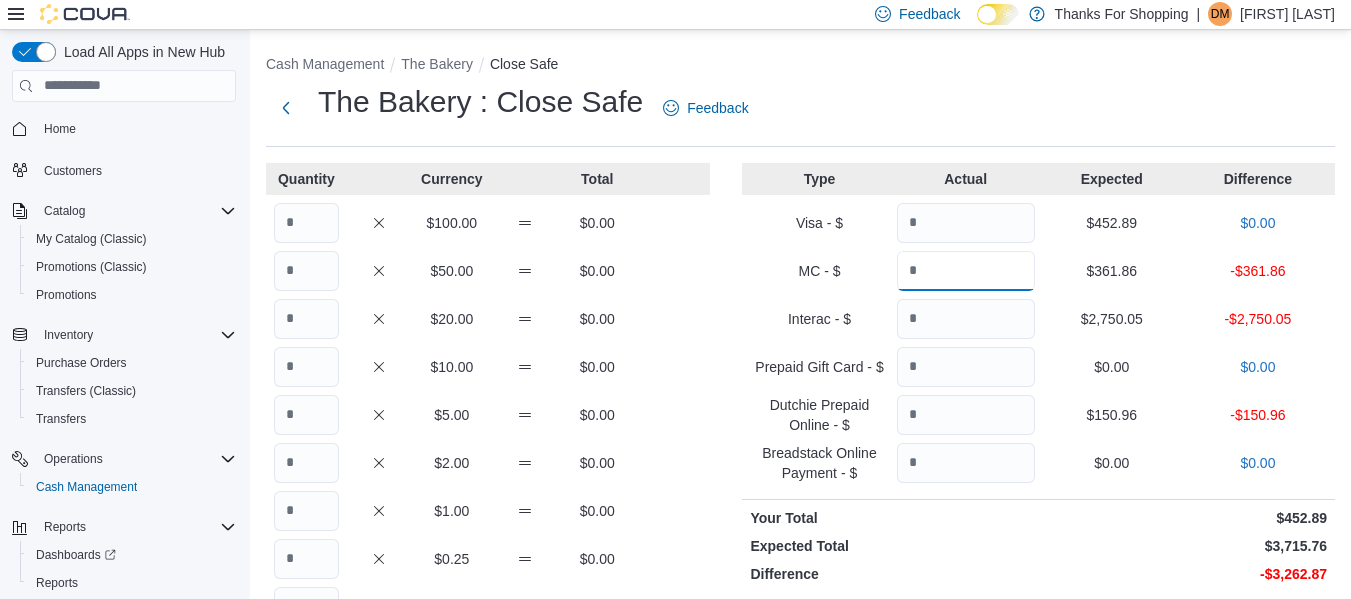 click at bounding box center (966, 271) 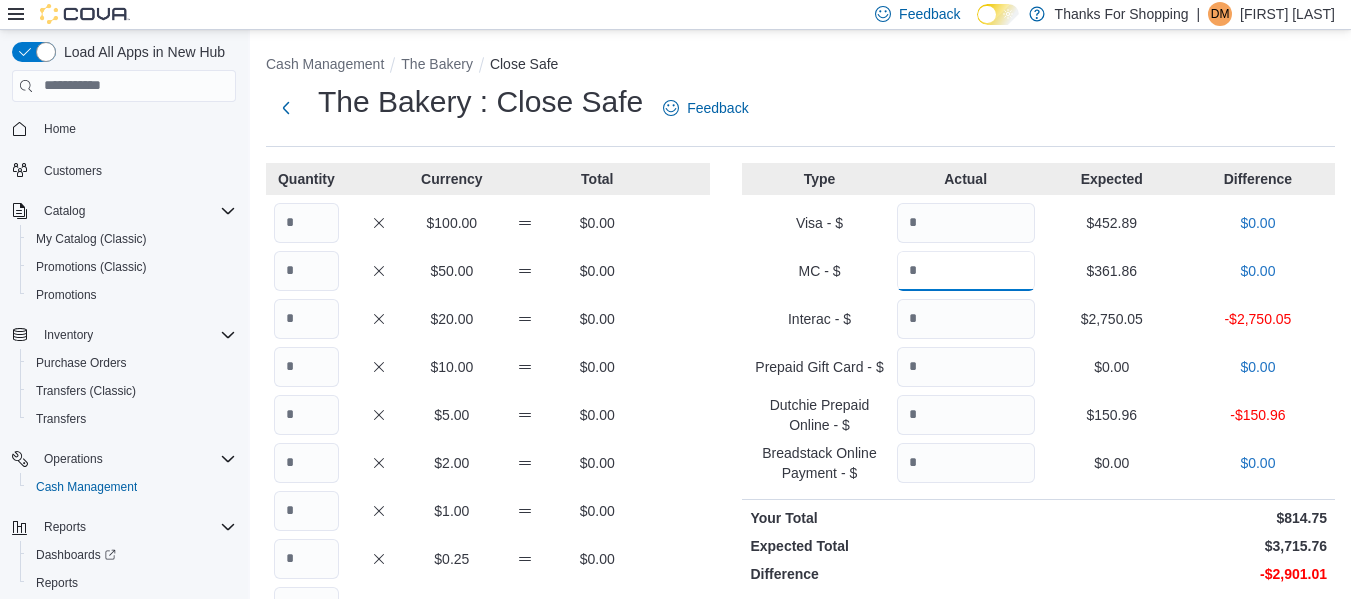 type on "******" 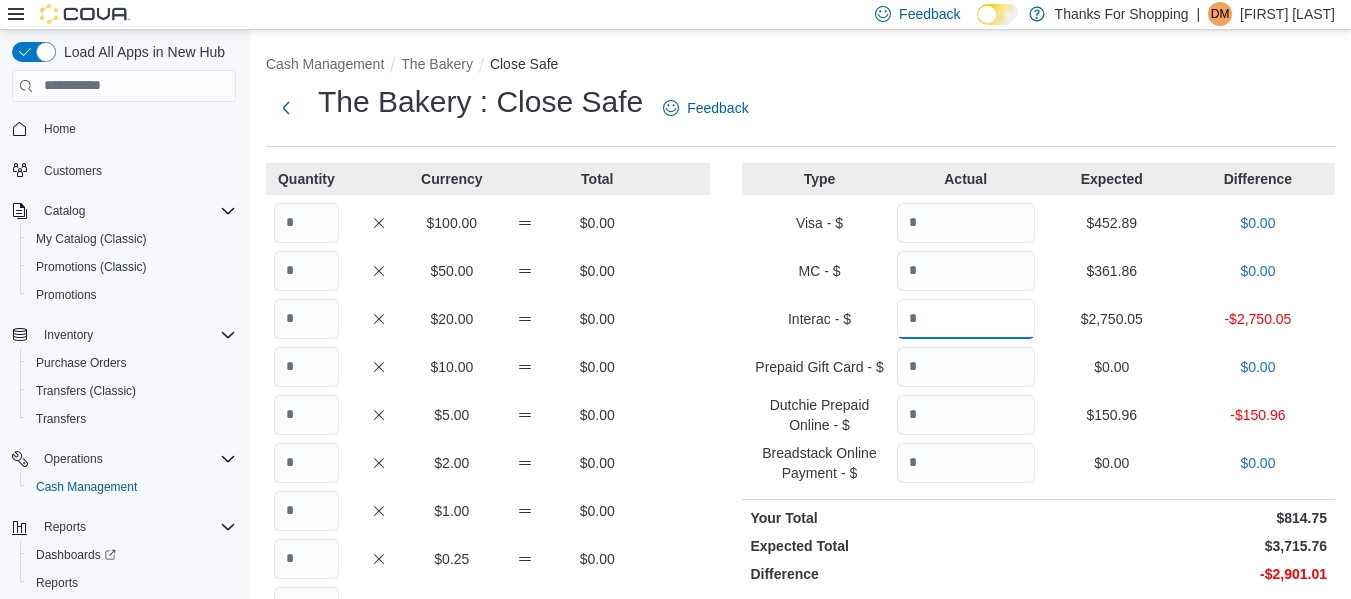 click at bounding box center (966, 319) 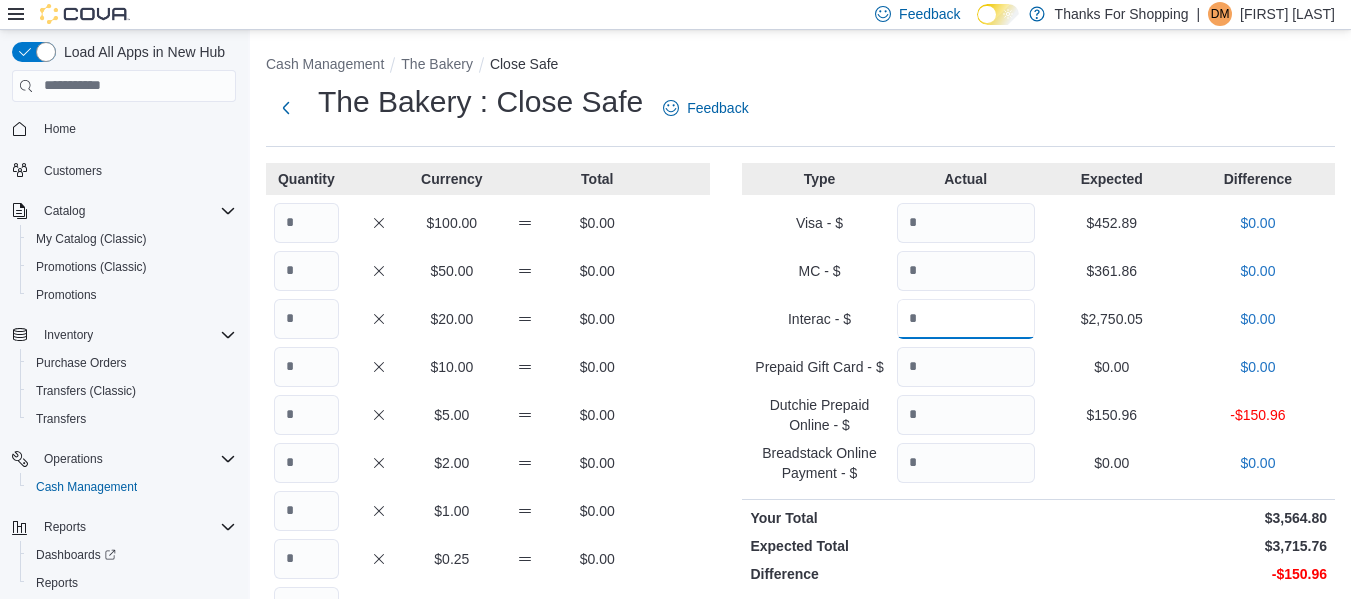 type on "*******" 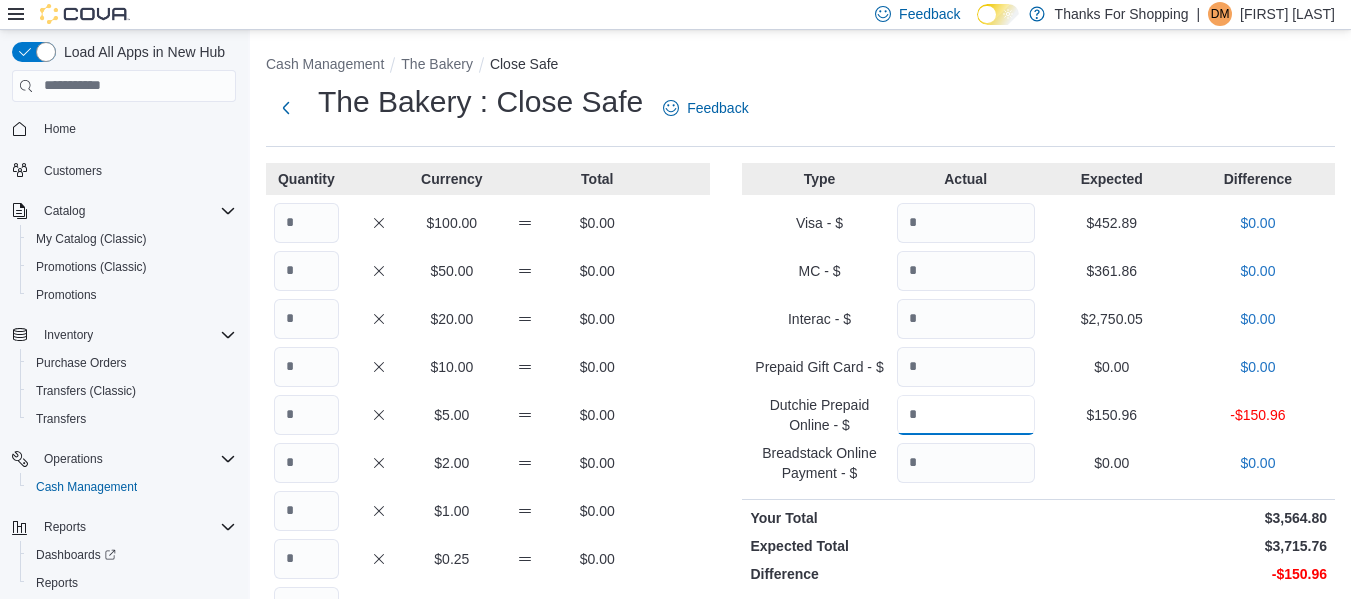click at bounding box center [966, 415] 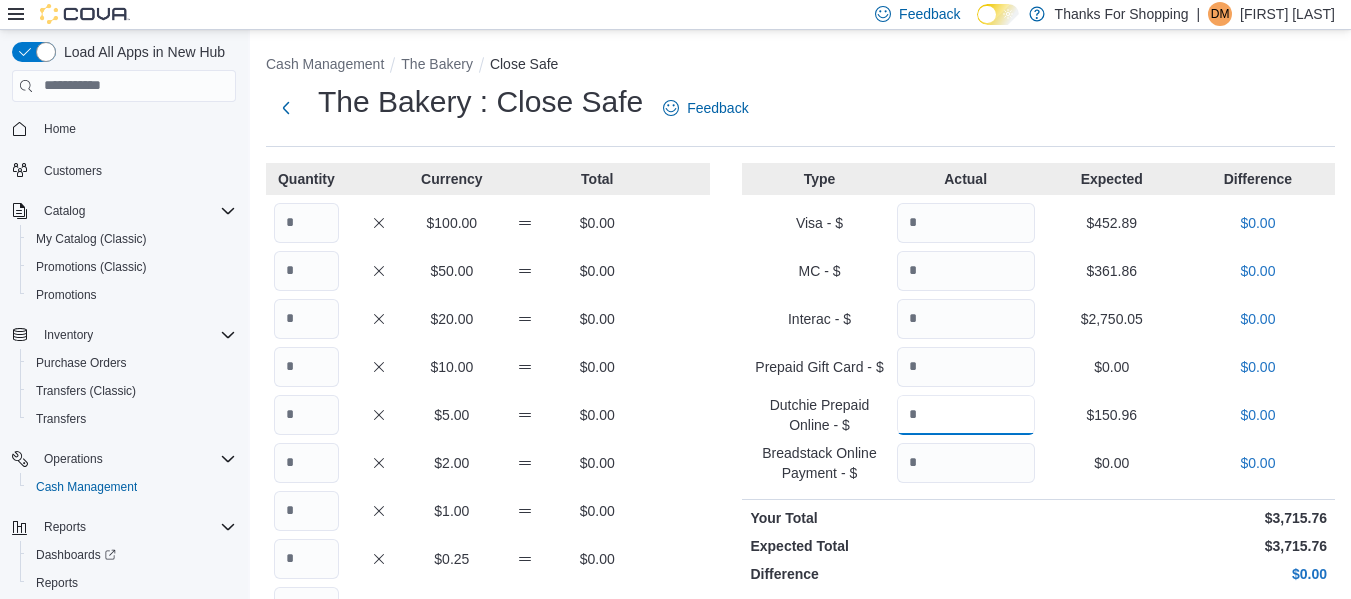 type on "******" 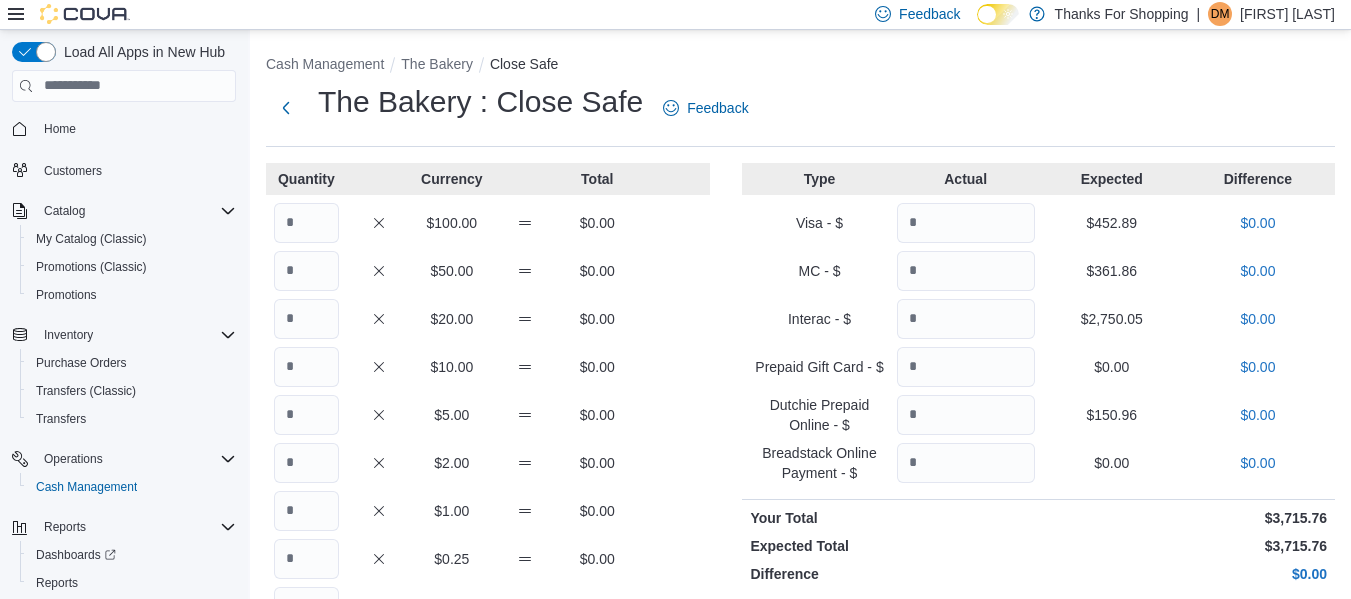 drag, startPoint x: 344, startPoint y: 204, endPoint x: 337, endPoint y: 213, distance: 11.401754 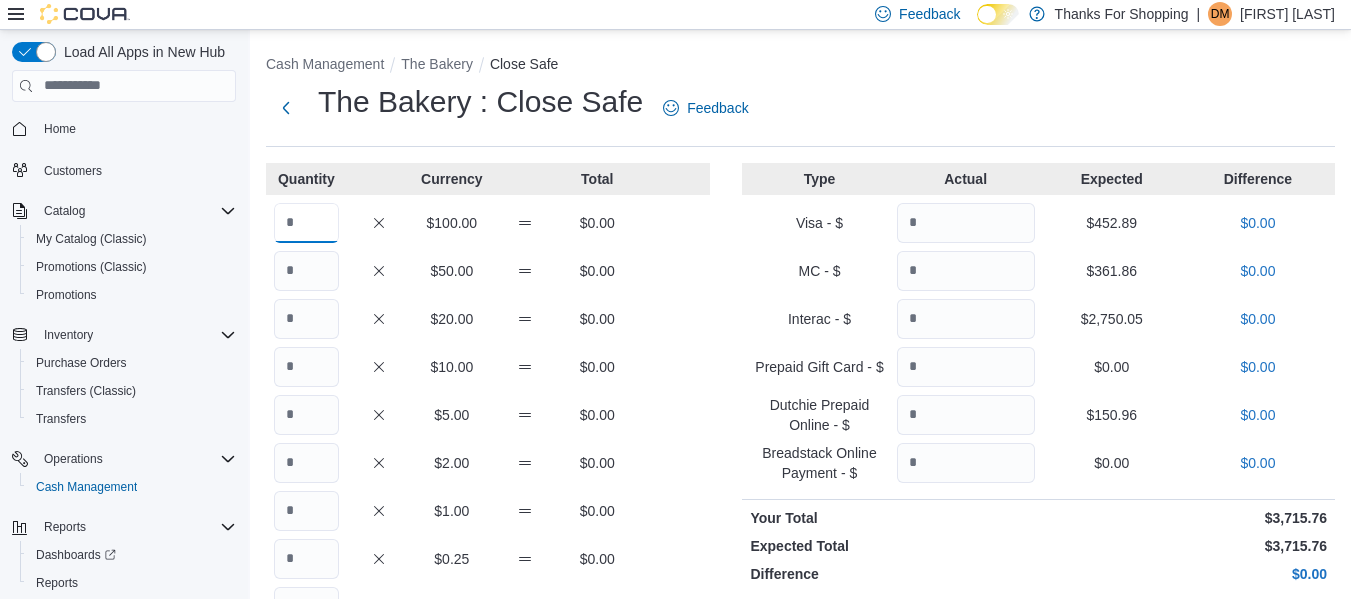 click at bounding box center (306, 223) 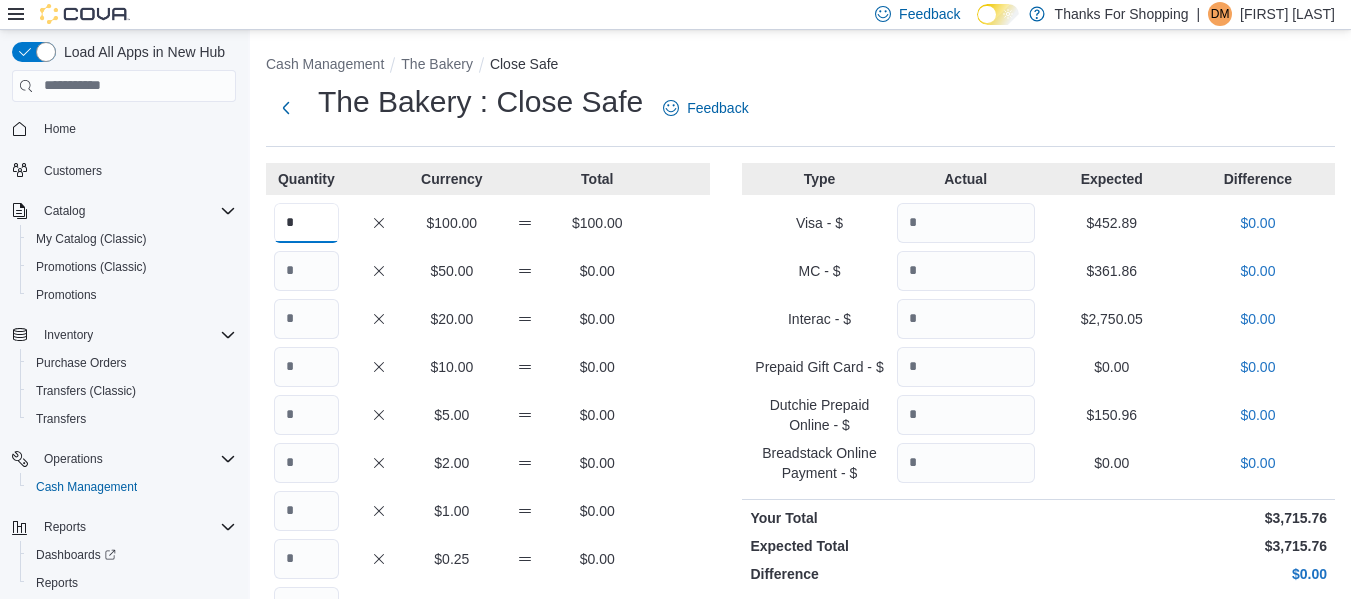 type on "*" 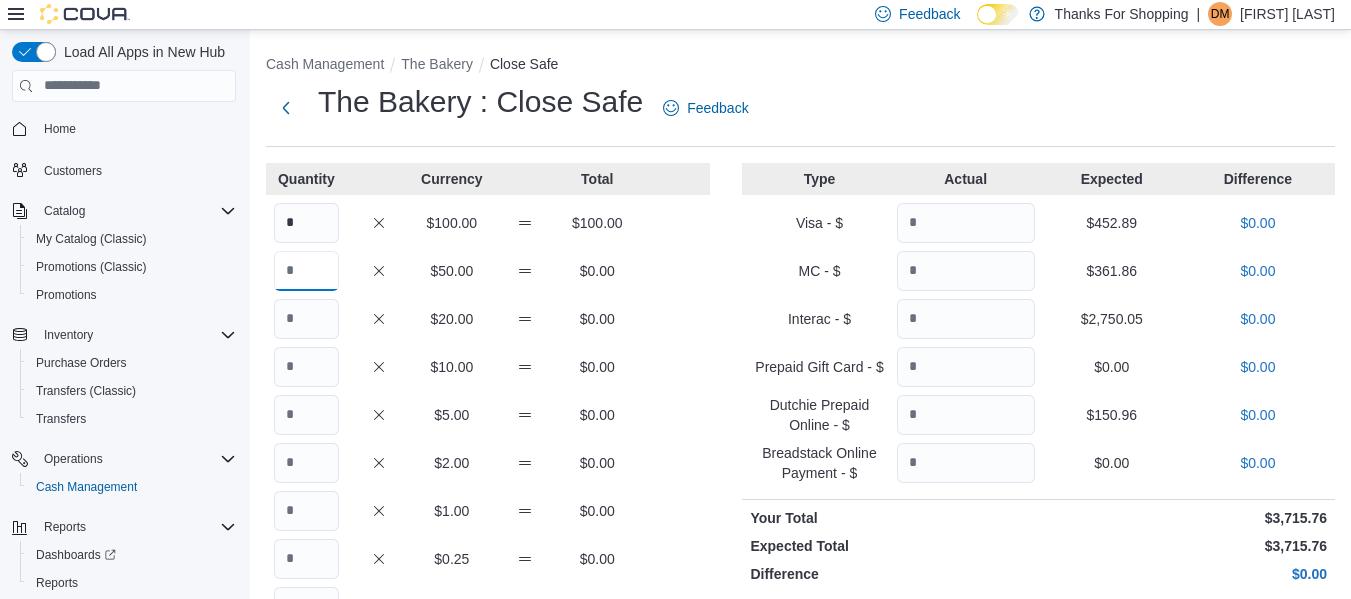 click at bounding box center [306, 271] 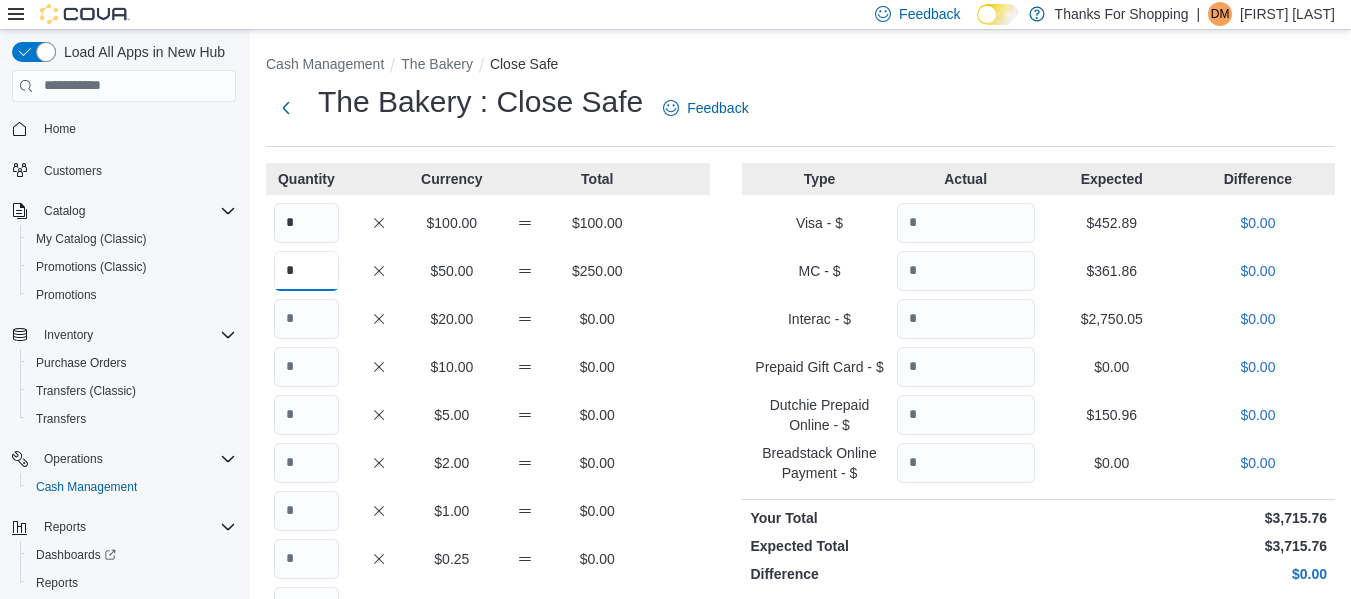 type on "*" 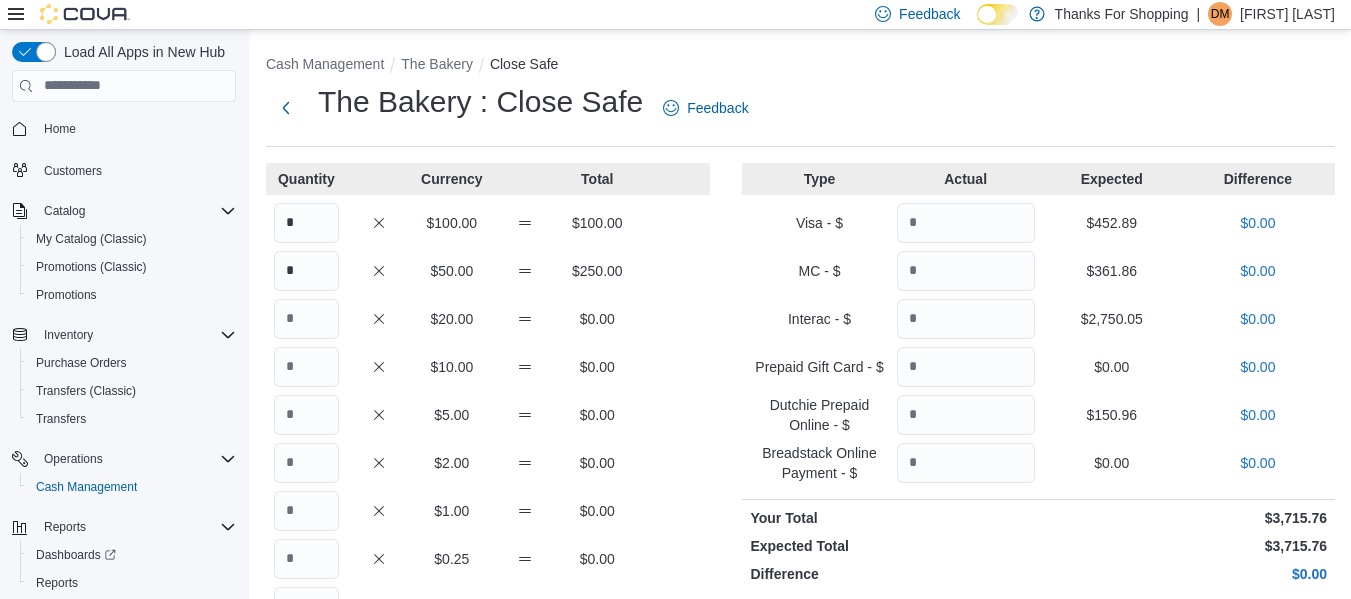 click on "Quantity Currency Total * $100.00 $100.00 * $50.00 $250.00 $20.00 $0.00 $10.00 $0.00 $5.00 $0.00 $2.00 $0.00 $1.00 $0.00 $0.25 $0.00 $0.10 $0.00 $0.05 $0.00 $0.01 $0.00 Your Total $350.00 Expected Total $1,818.30 Difference  -$1,468.30" at bounding box center (488, 497) 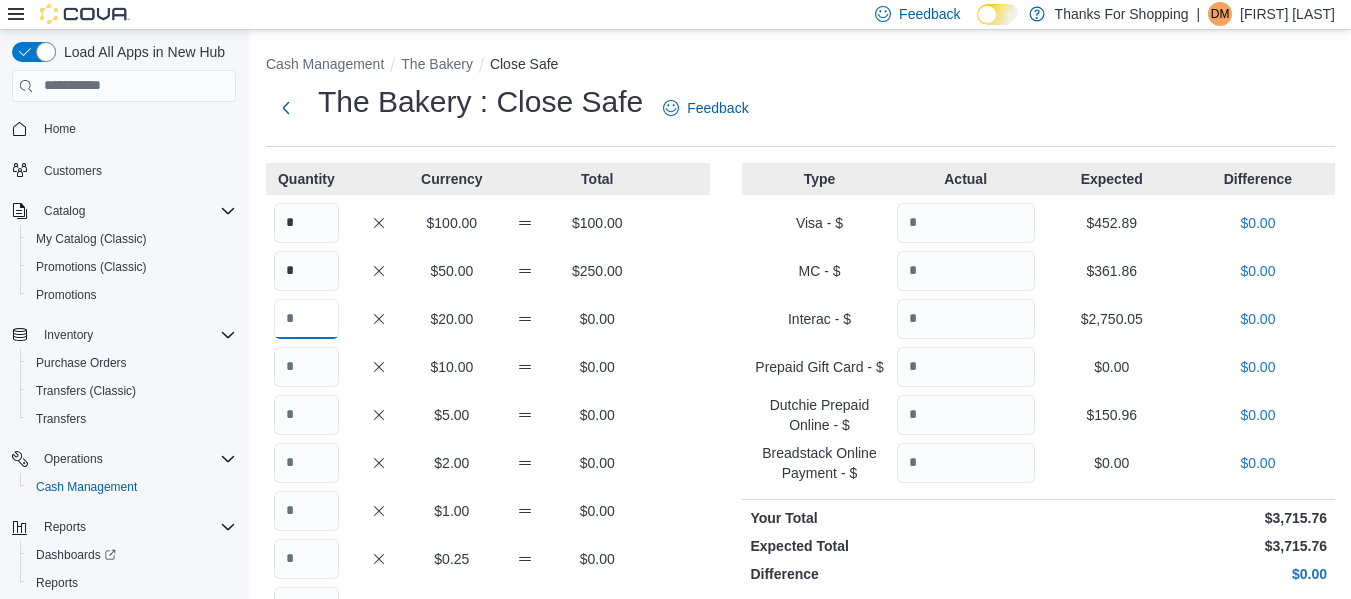 click at bounding box center [306, 319] 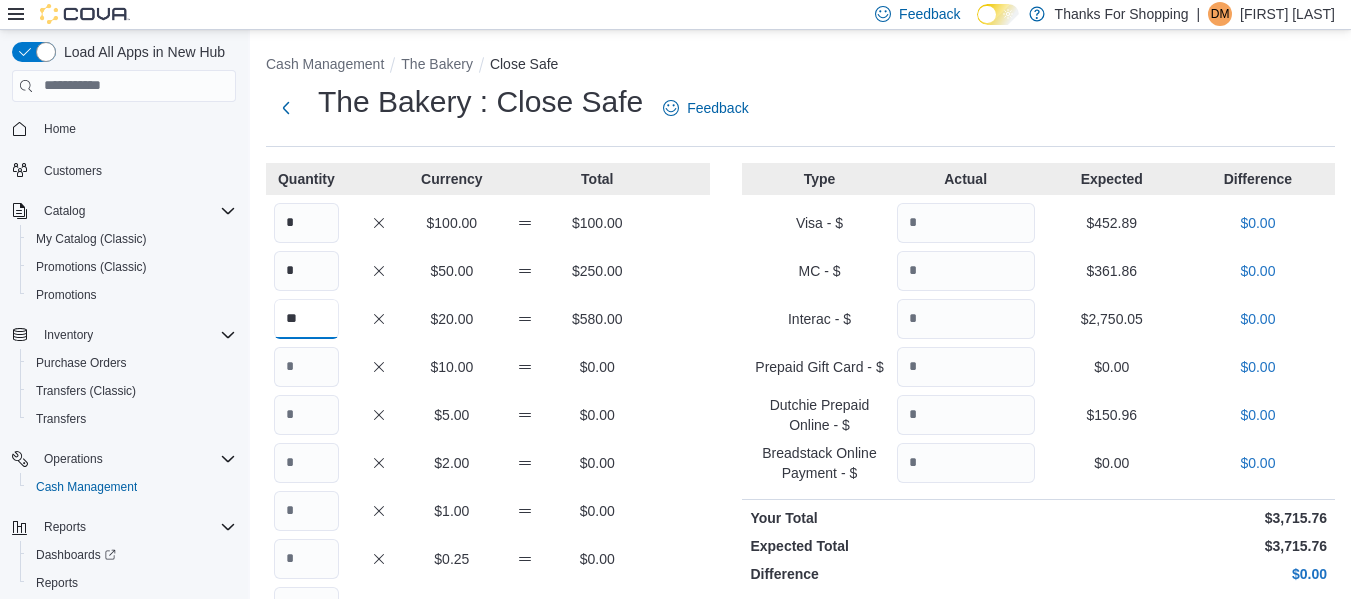 type on "**" 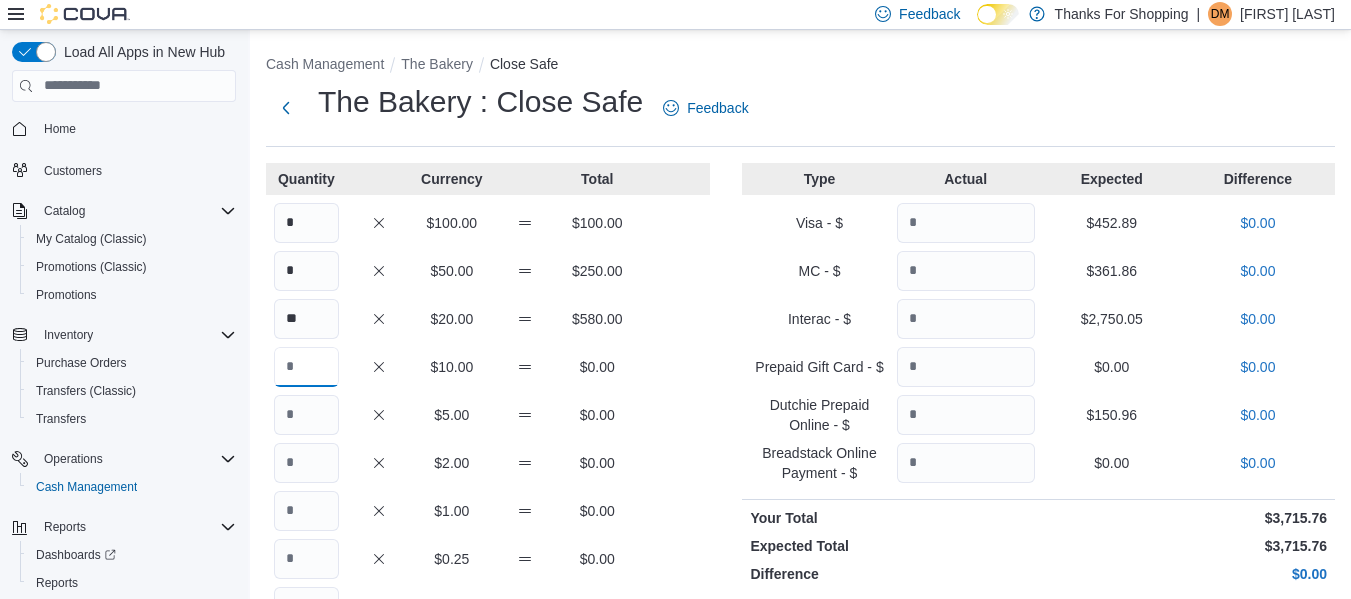 click at bounding box center [306, 367] 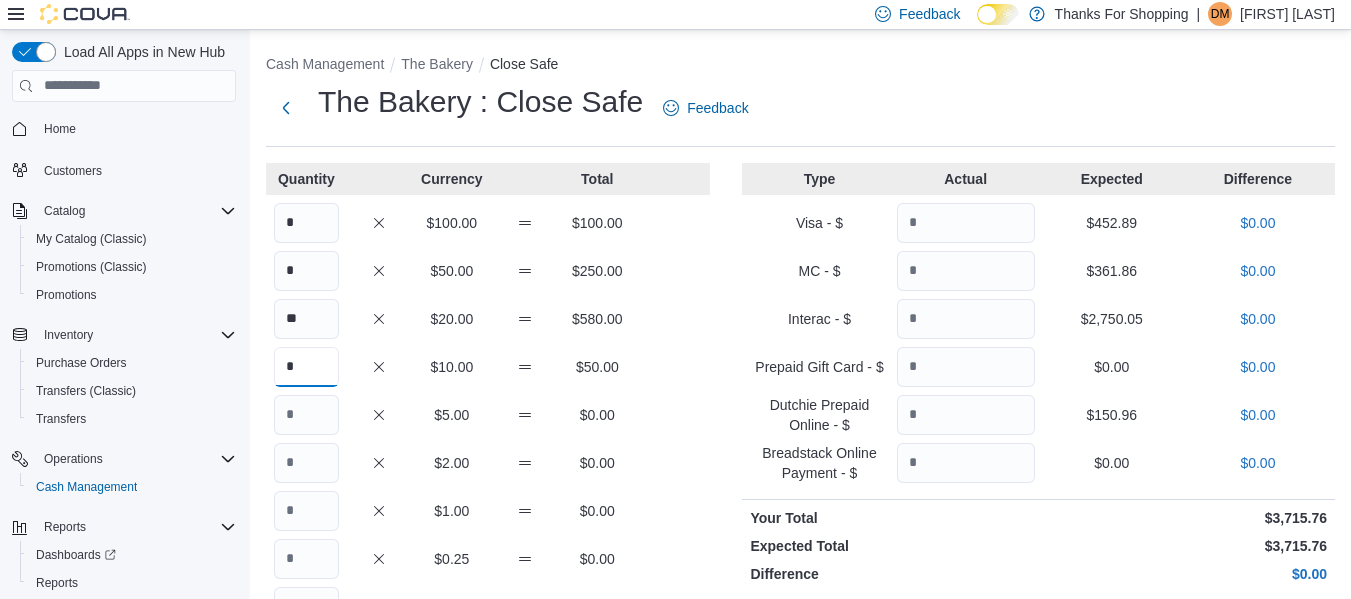 type on "*" 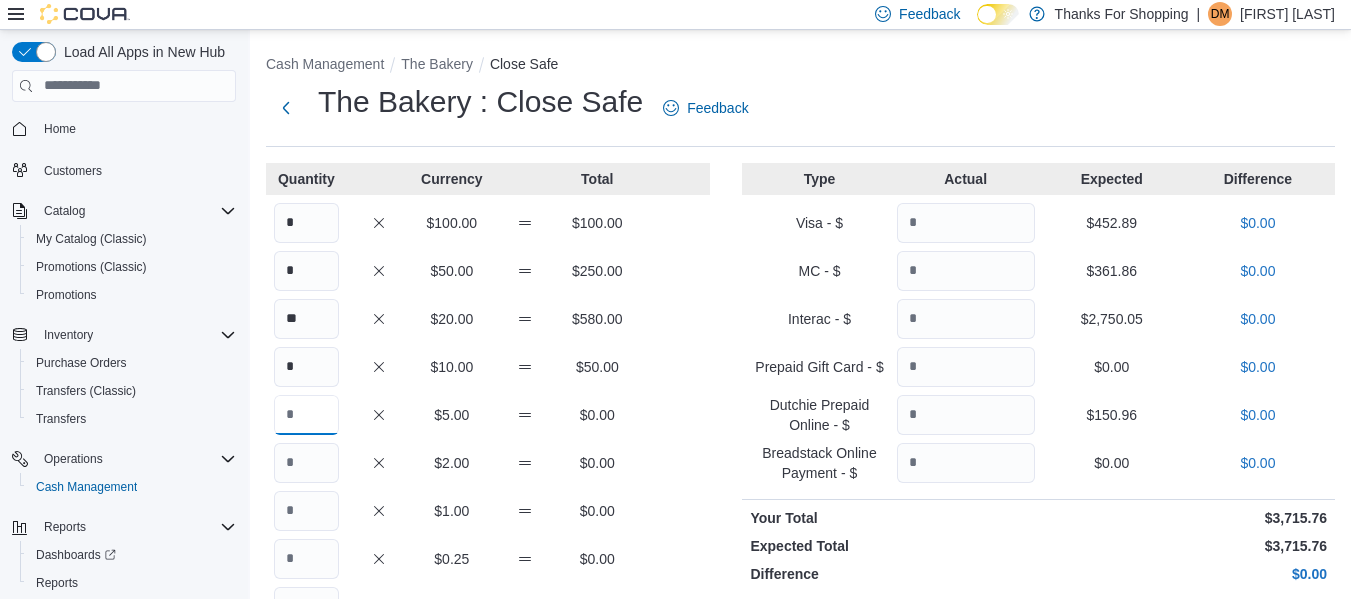 click at bounding box center (306, 415) 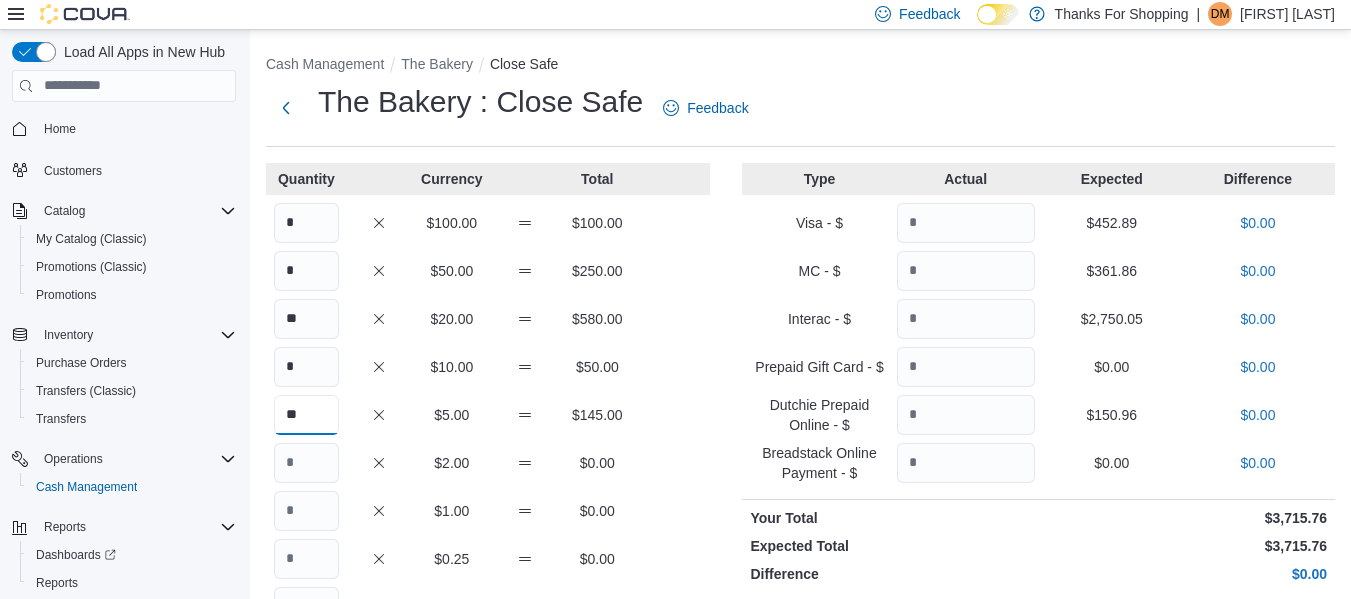 type on "**" 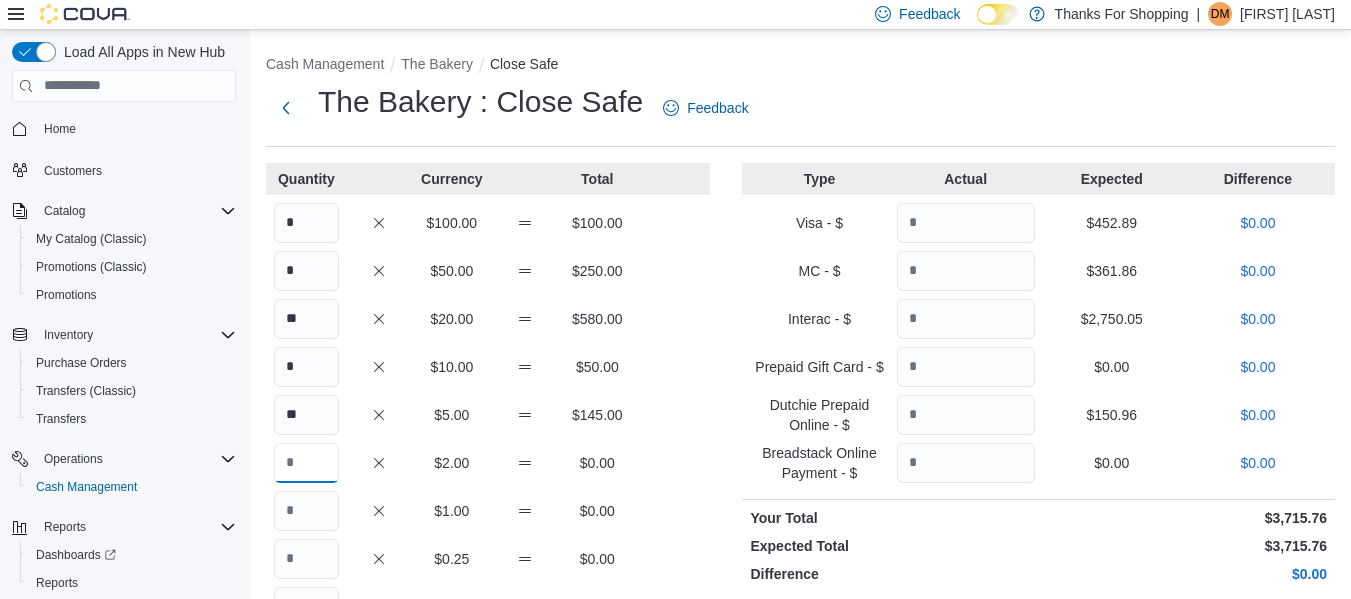 click at bounding box center [306, 463] 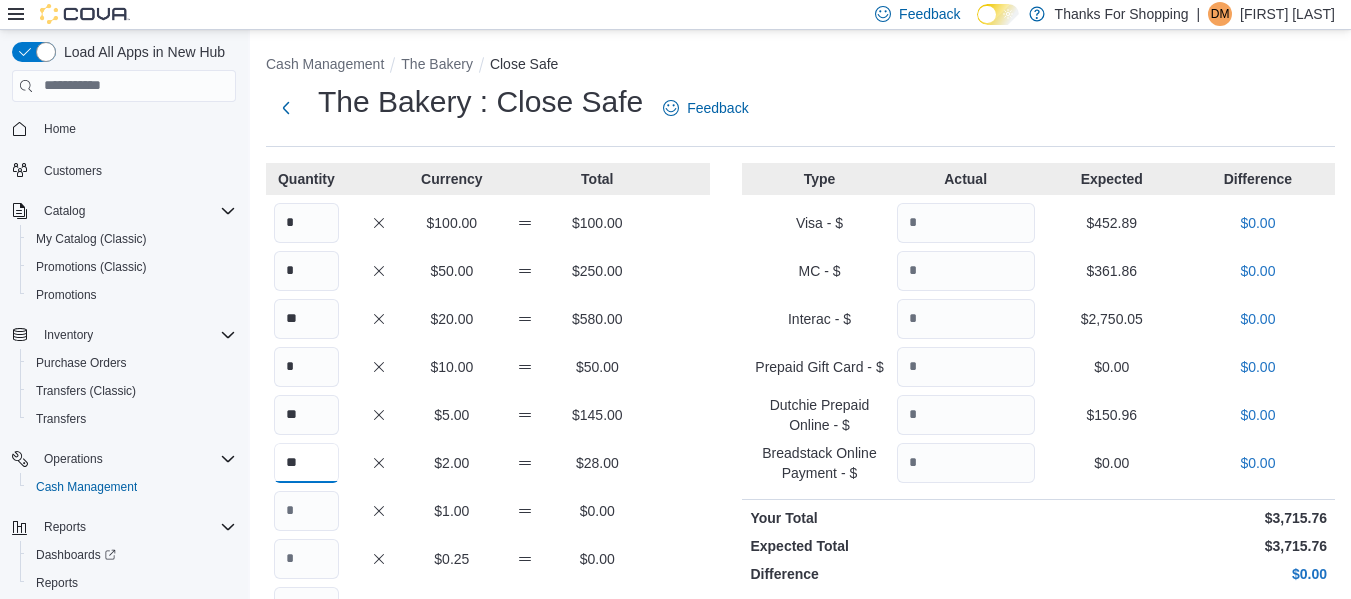 type on "**" 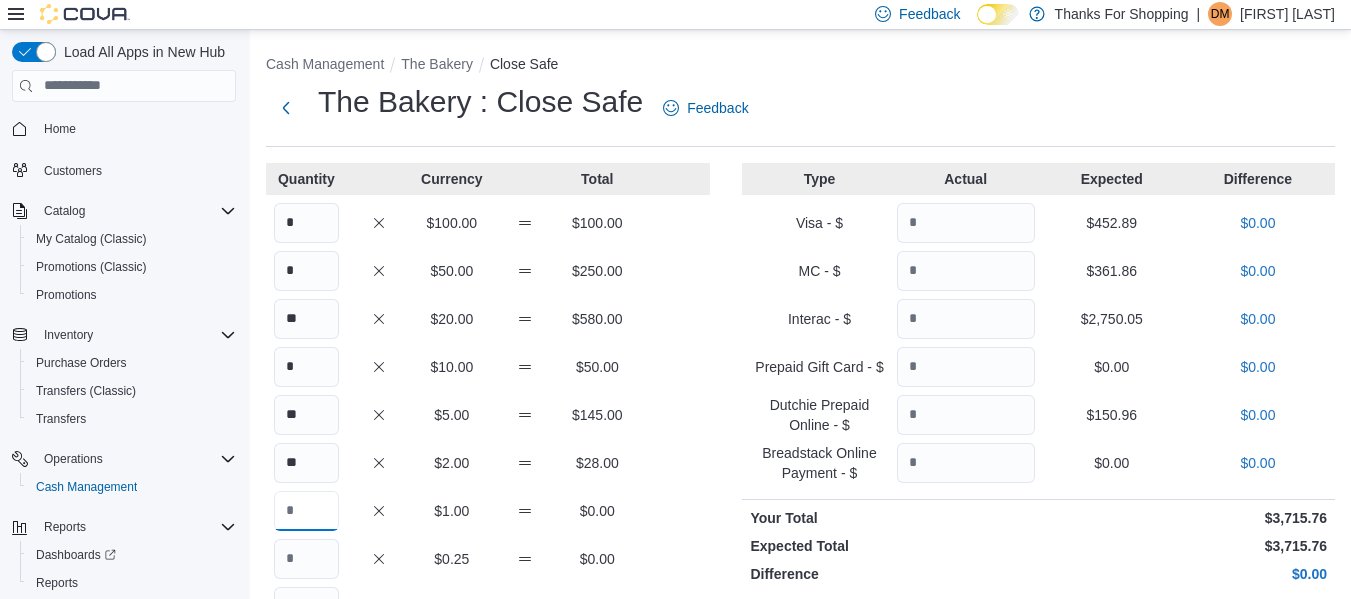 click at bounding box center (306, 511) 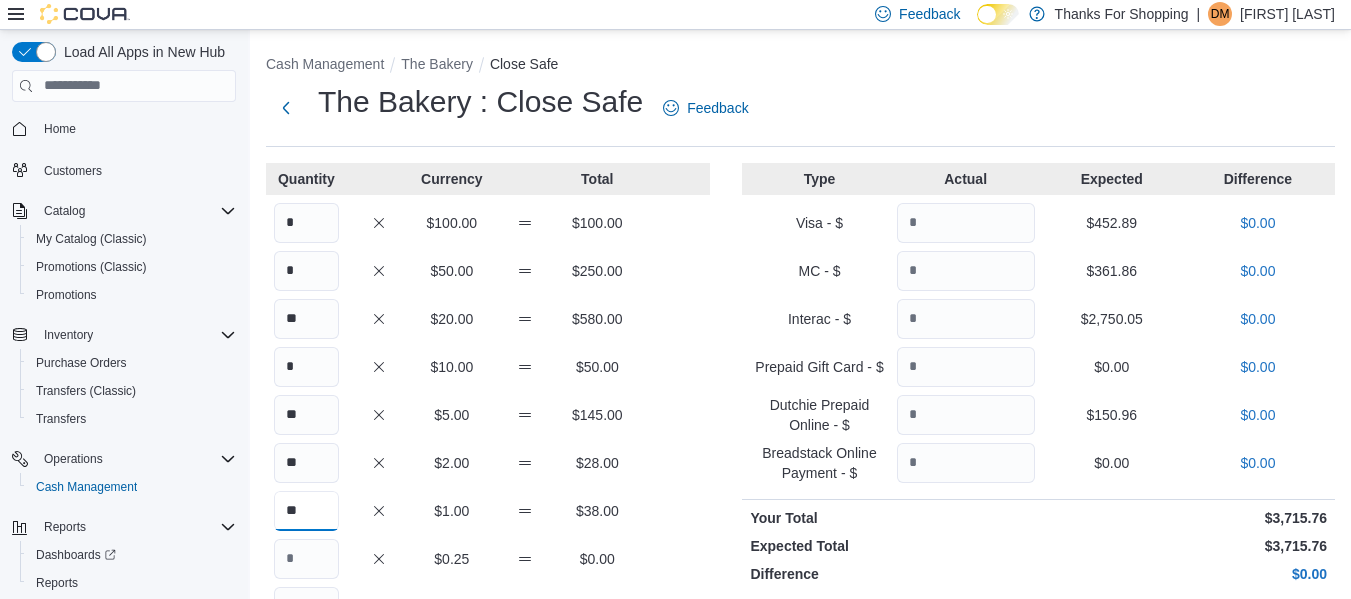 type on "**" 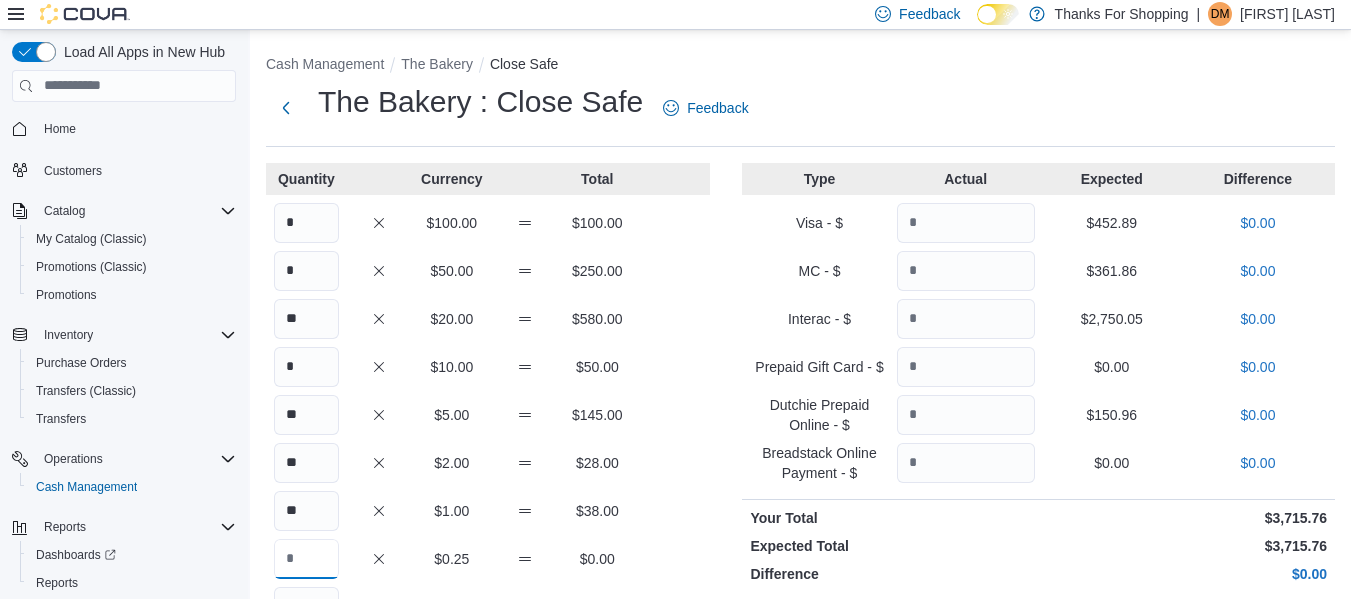 click at bounding box center (306, 559) 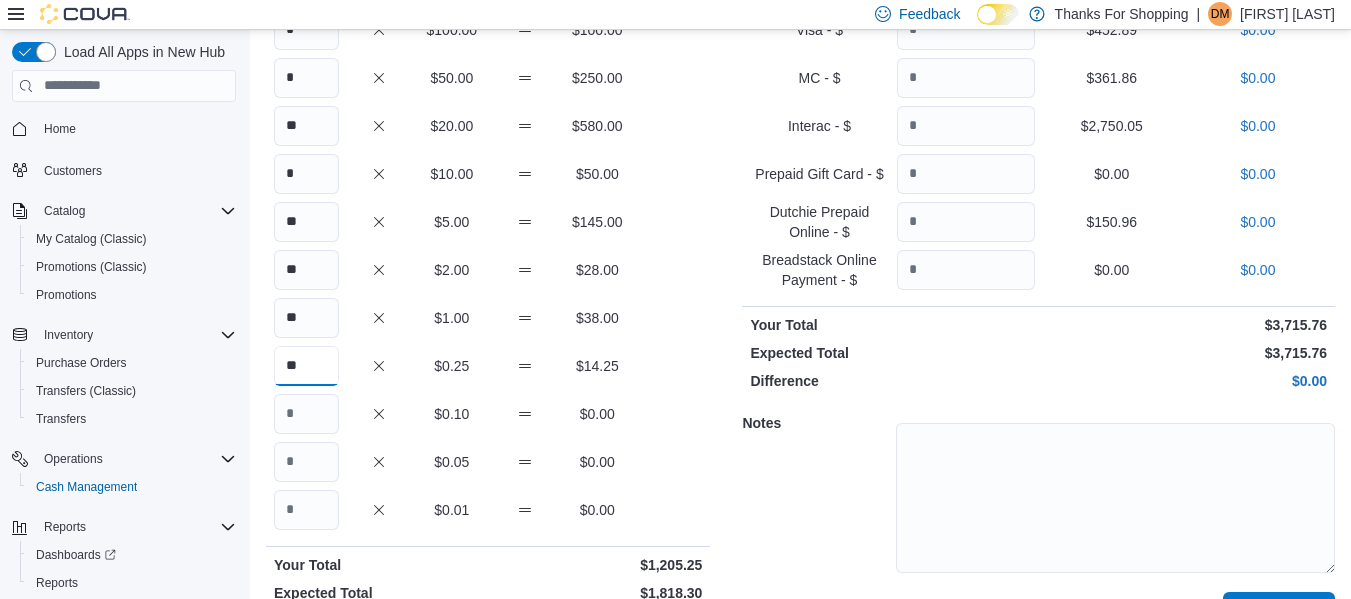 scroll, scrollTop: 204, scrollLeft: 0, axis: vertical 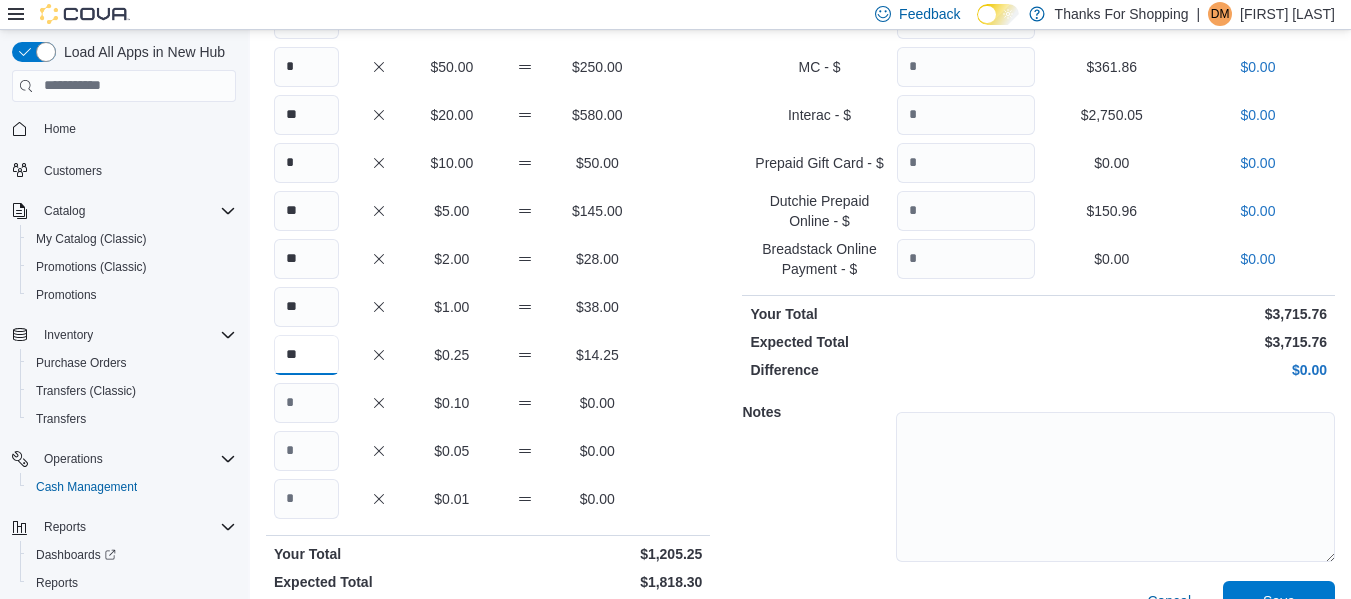 type on "**" 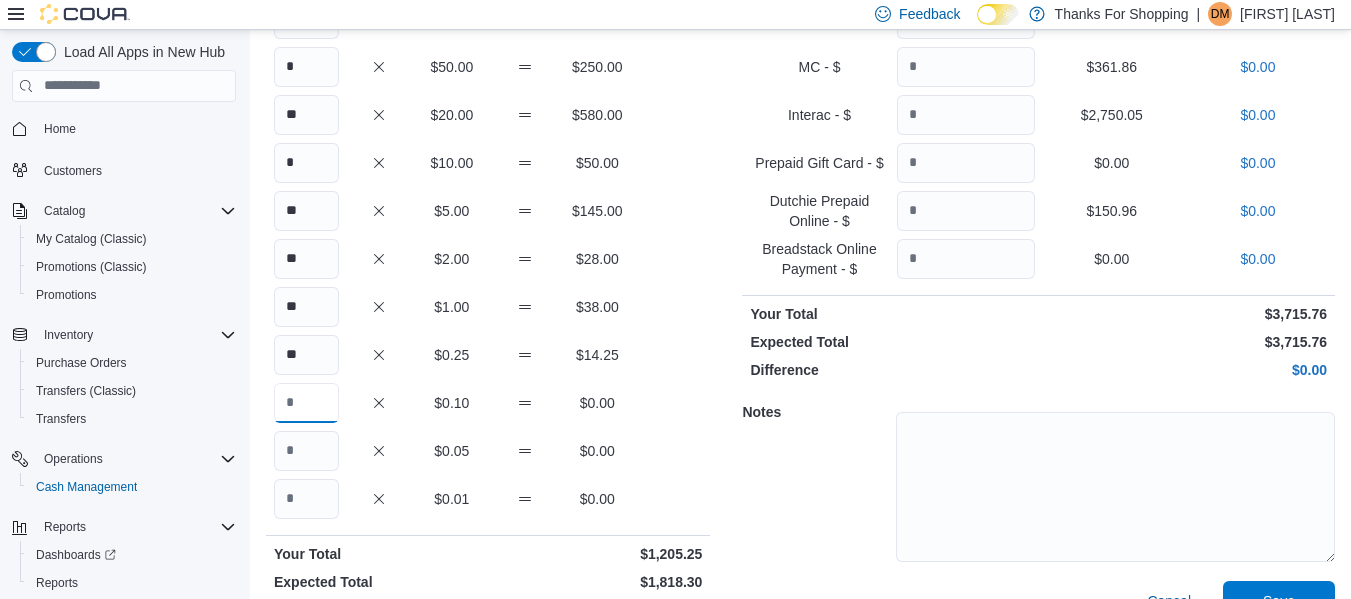 click at bounding box center (306, 403) 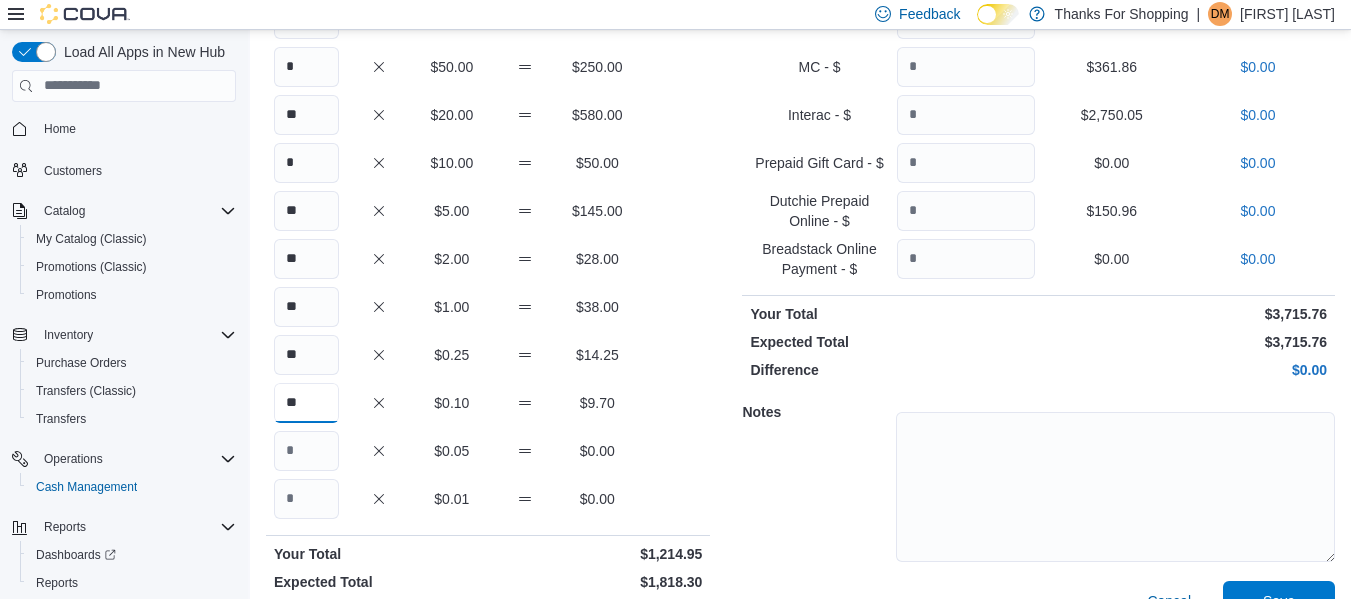 type on "**" 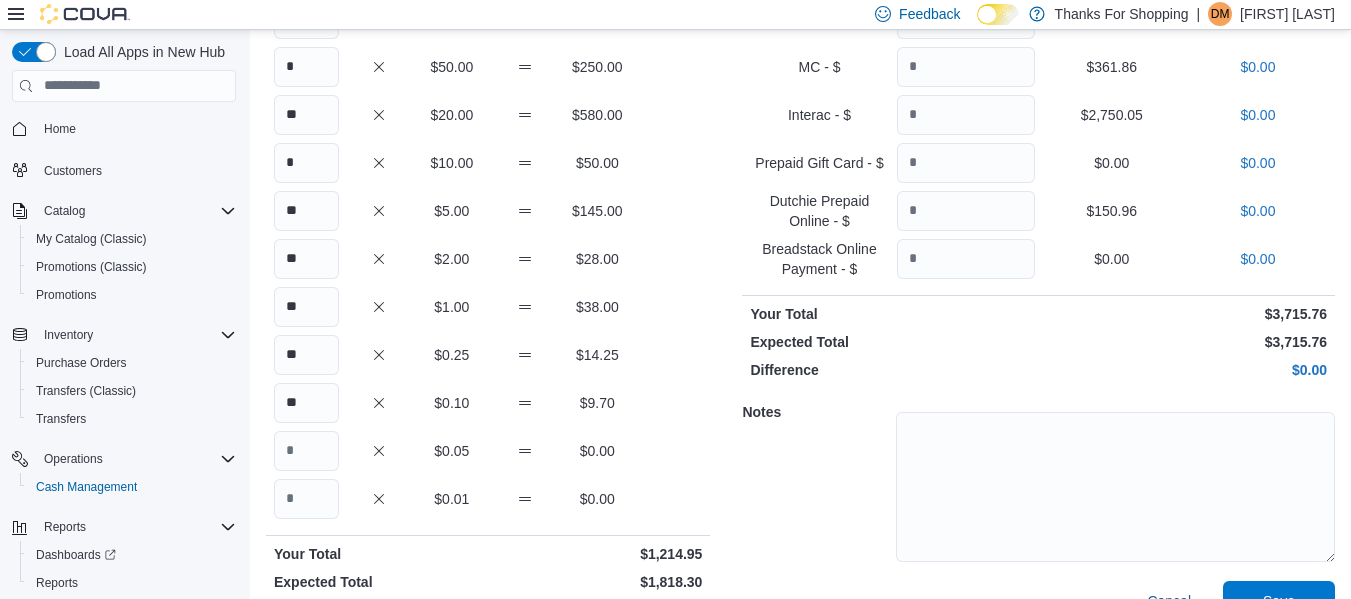click on "Quantity Currency Total * $100.00 $100.00 * $50.00 $250.00 ** $20.00 $580.00 * $10.00 $50.00 ** $5.00 $145.00 ** $2.00 $28.00 ** $1.00 $38.00 ** $0.25 $14.25 ** $0.10 $9.70 $0.05 $0.00 $0.01 $0.00 Your Total $1,214.95 Expected Total $1,818.30 Difference  -$603.35" at bounding box center [488, 293] 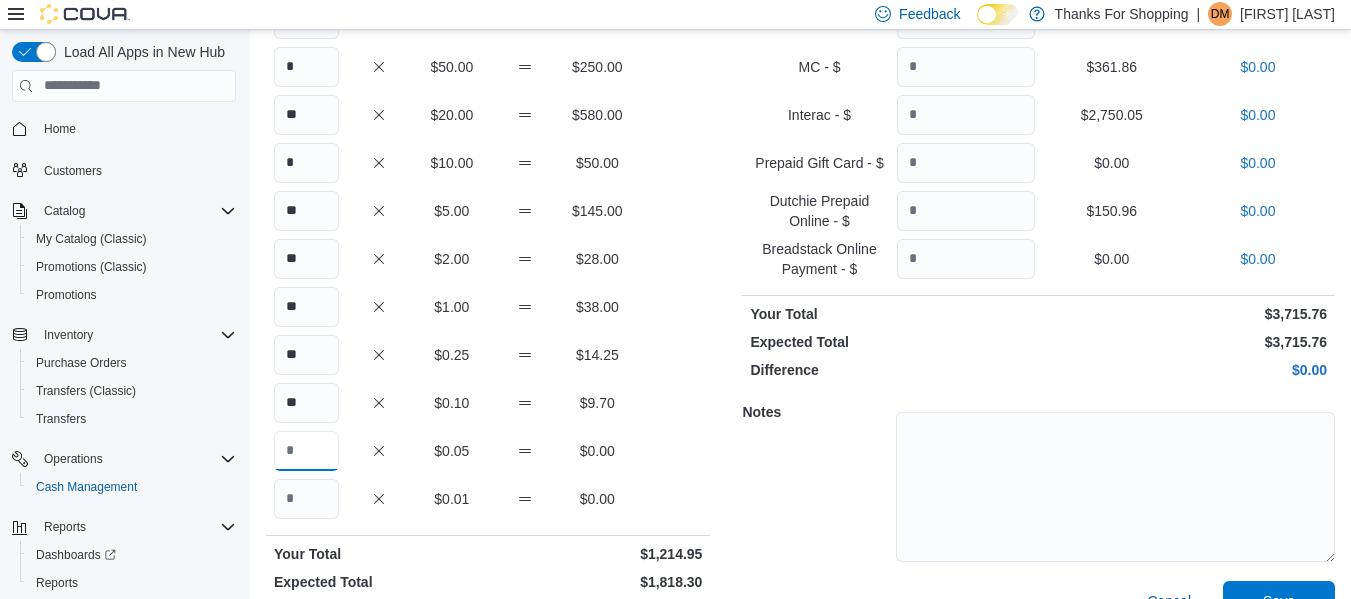 click at bounding box center [306, 451] 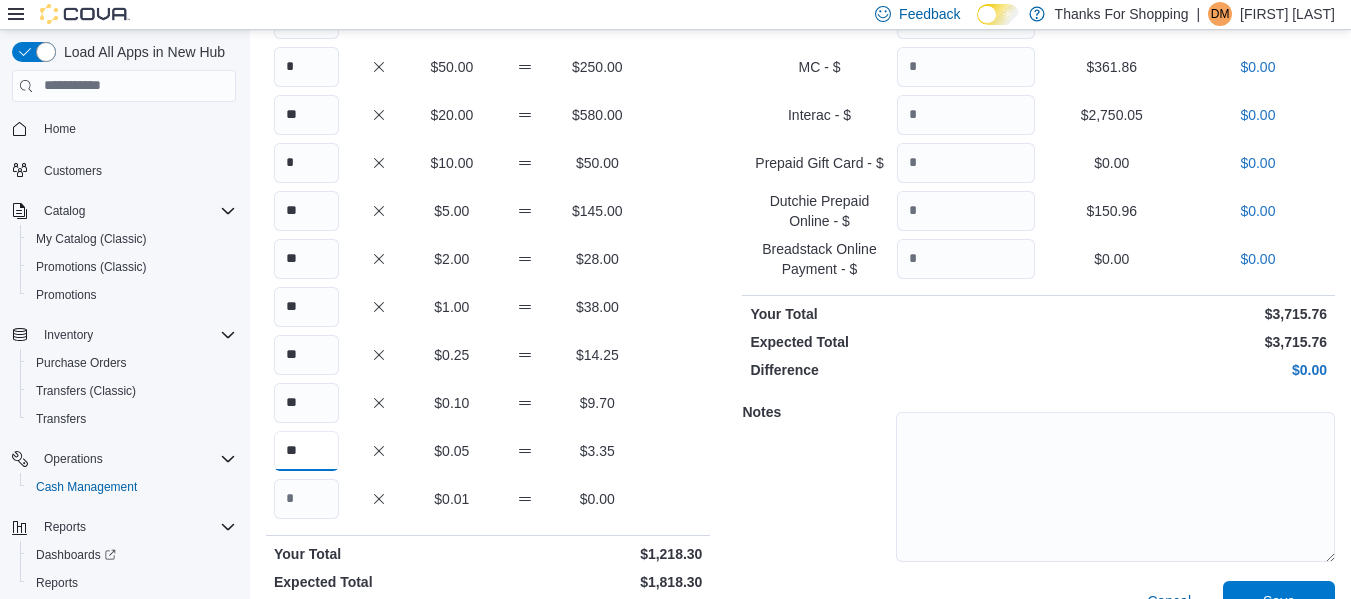 scroll, scrollTop: 249, scrollLeft: 0, axis: vertical 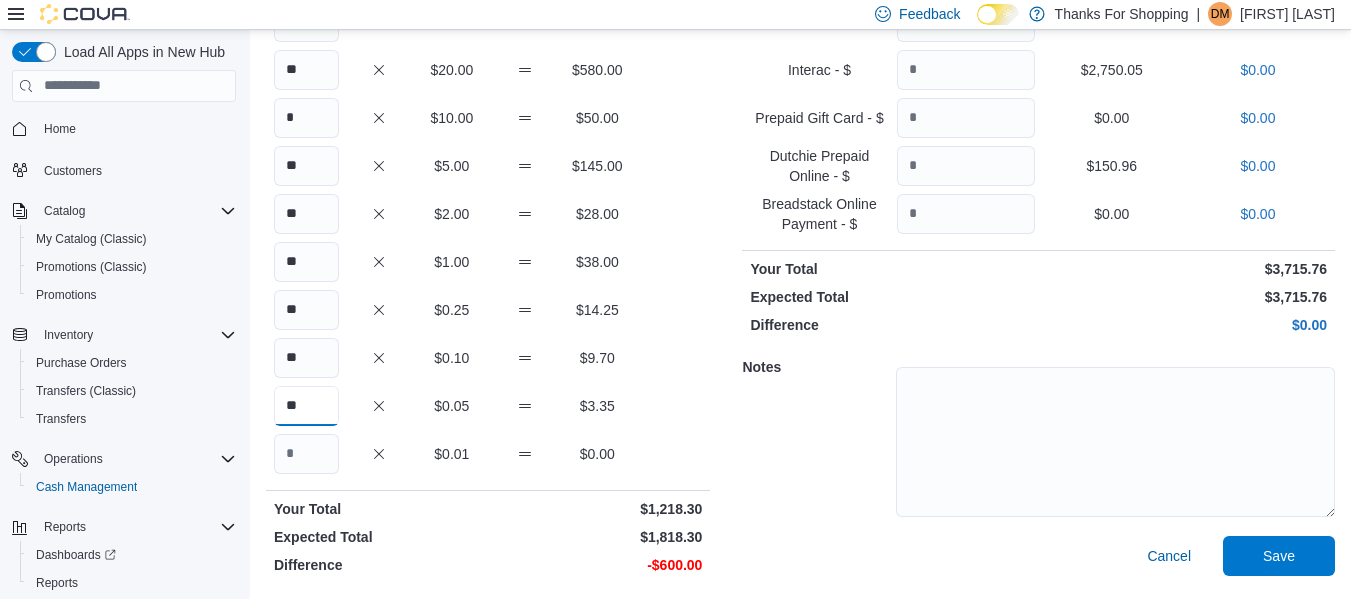 type on "**" 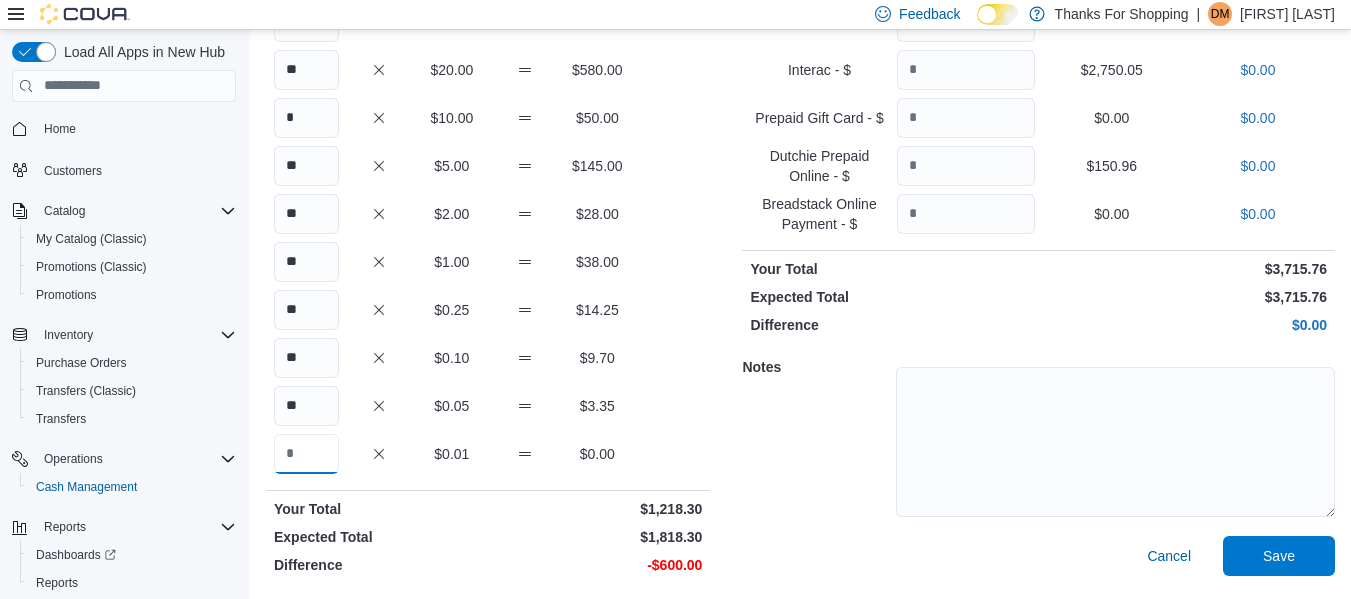 click at bounding box center [306, 454] 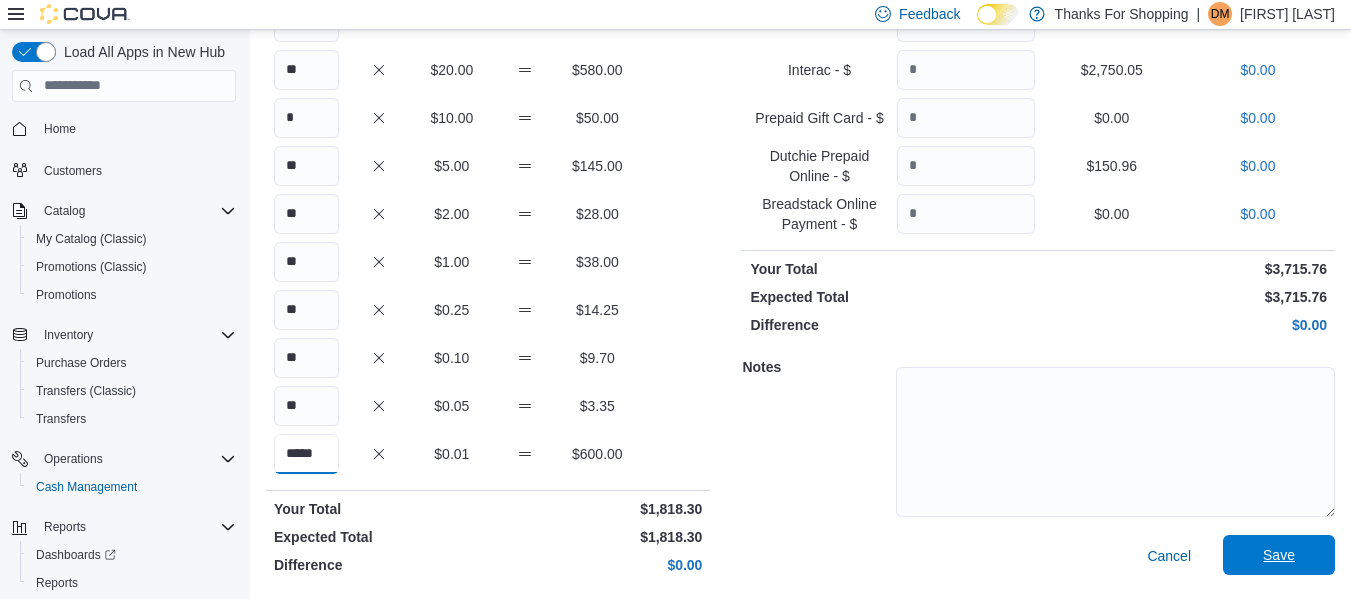 type on "*****" 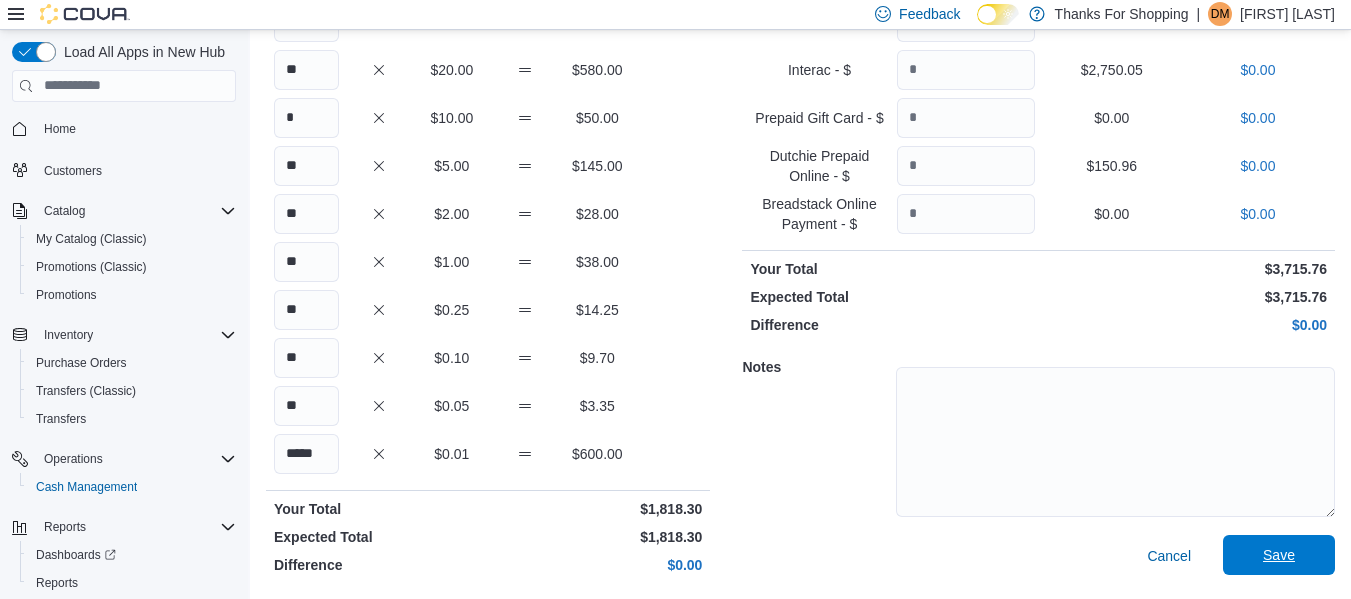 click on "Save" at bounding box center [1279, 555] 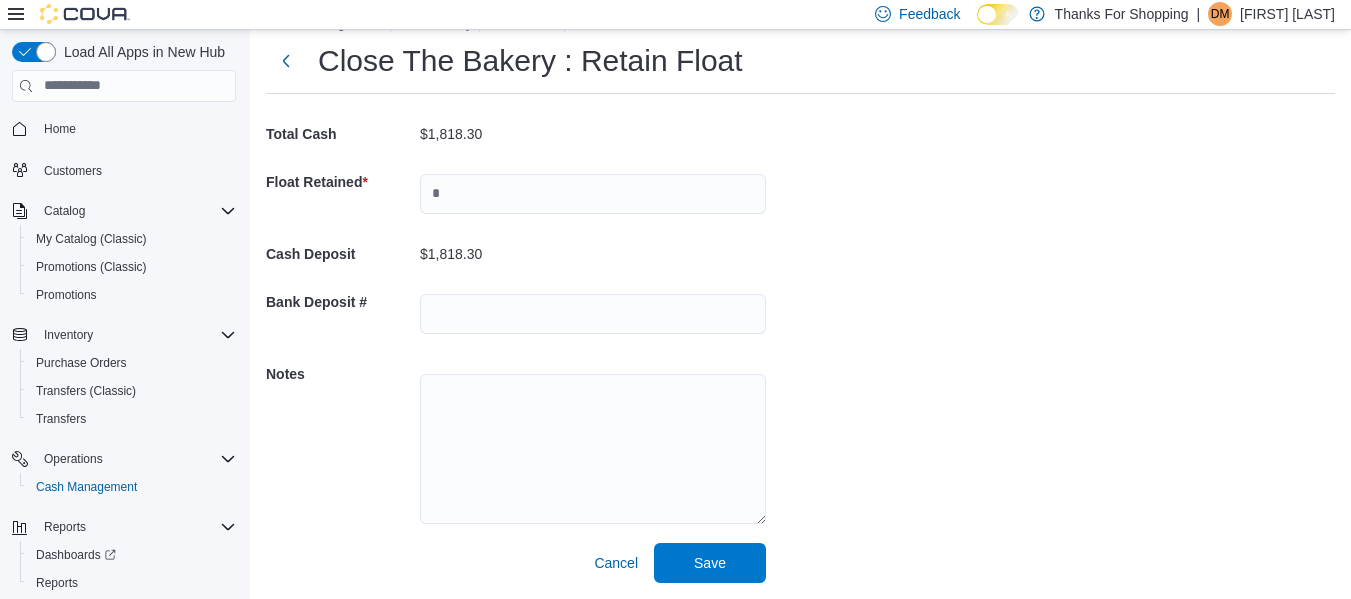 scroll, scrollTop: 53, scrollLeft: 0, axis: vertical 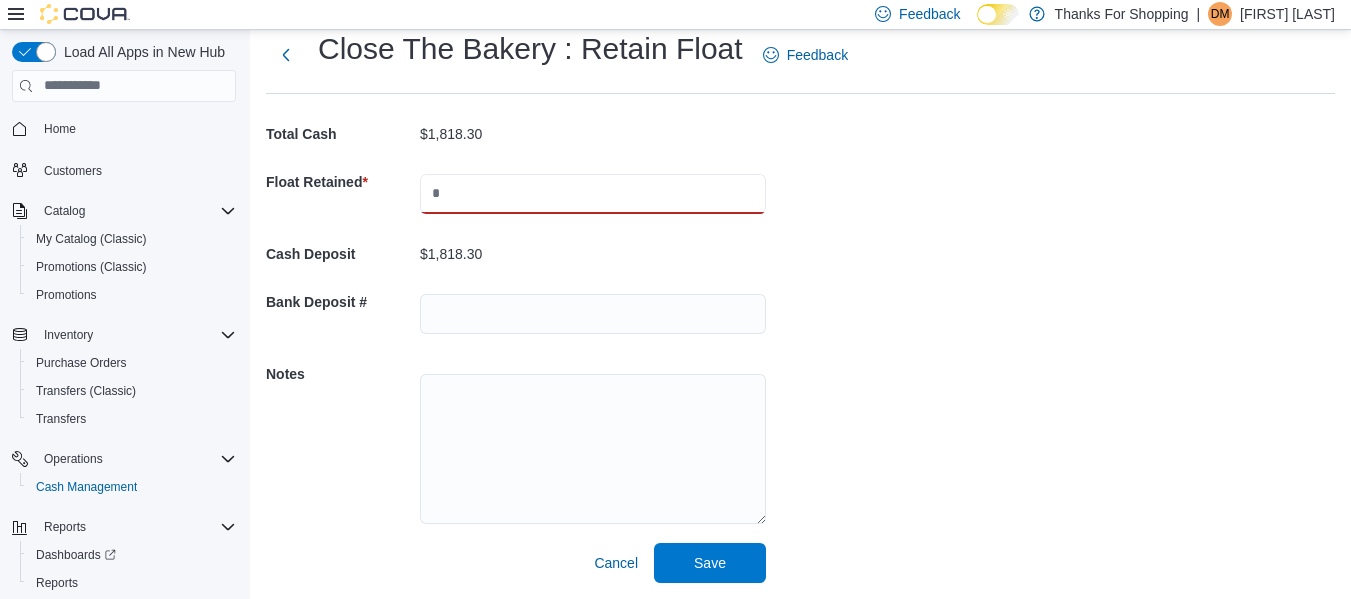 click at bounding box center [593, 194] 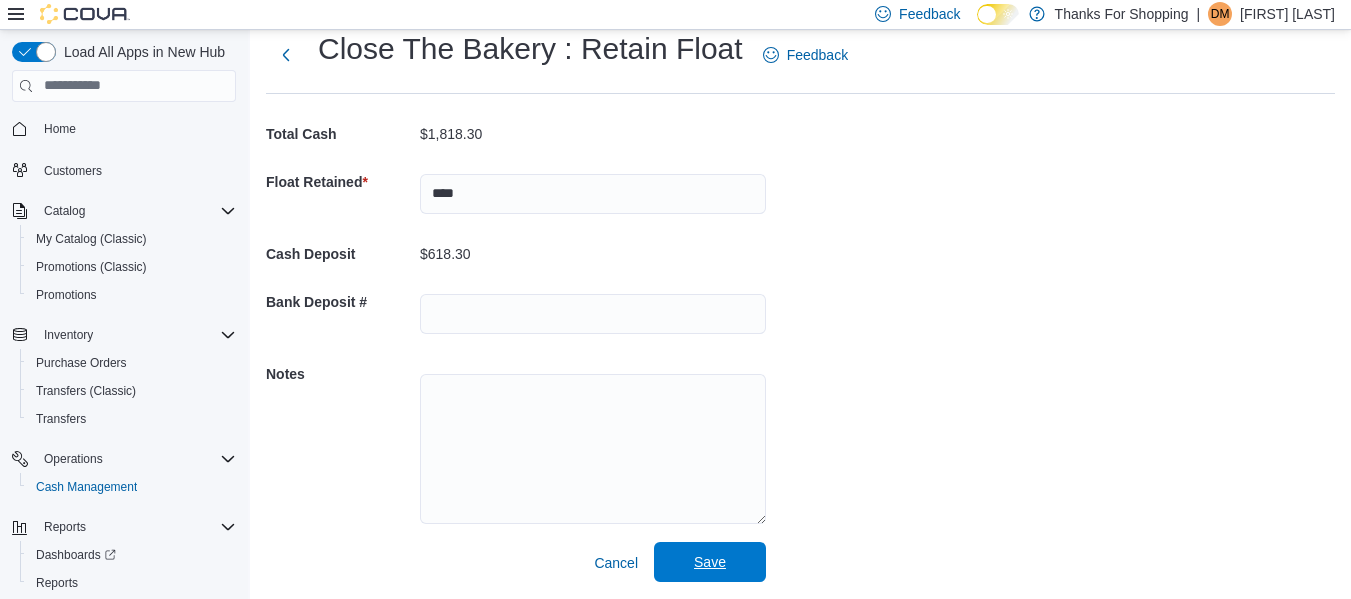 click on "Cancel Save" at bounding box center (516, 563) 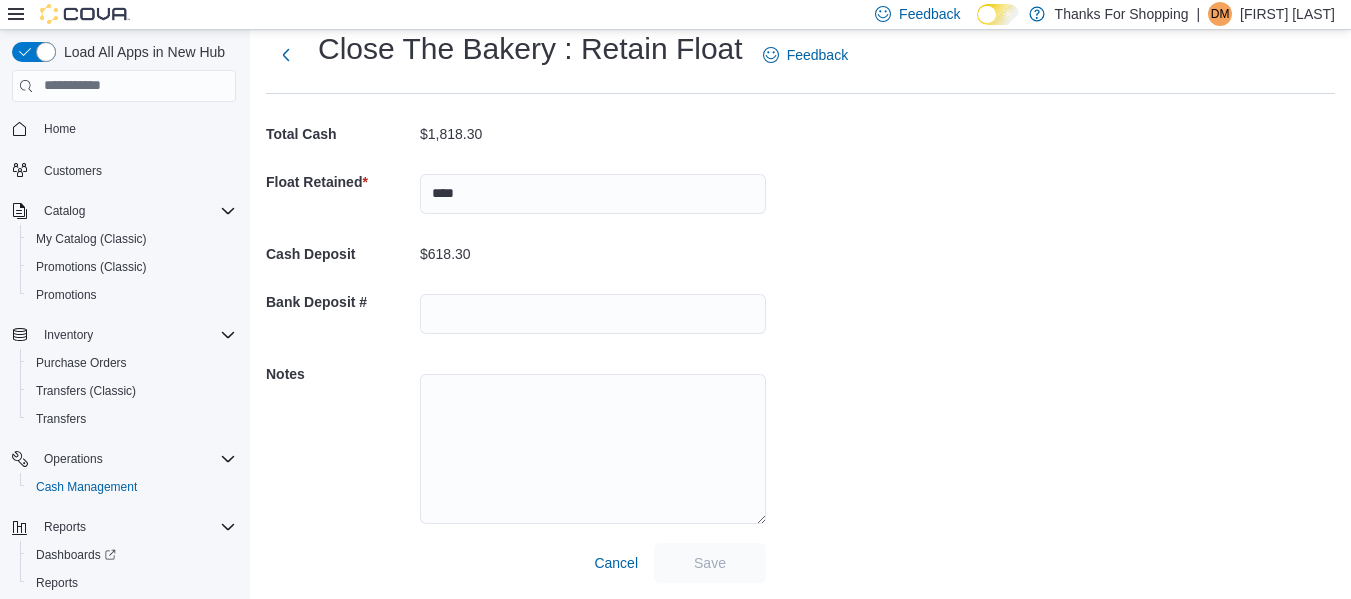 scroll, scrollTop: 6, scrollLeft: 0, axis: vertical 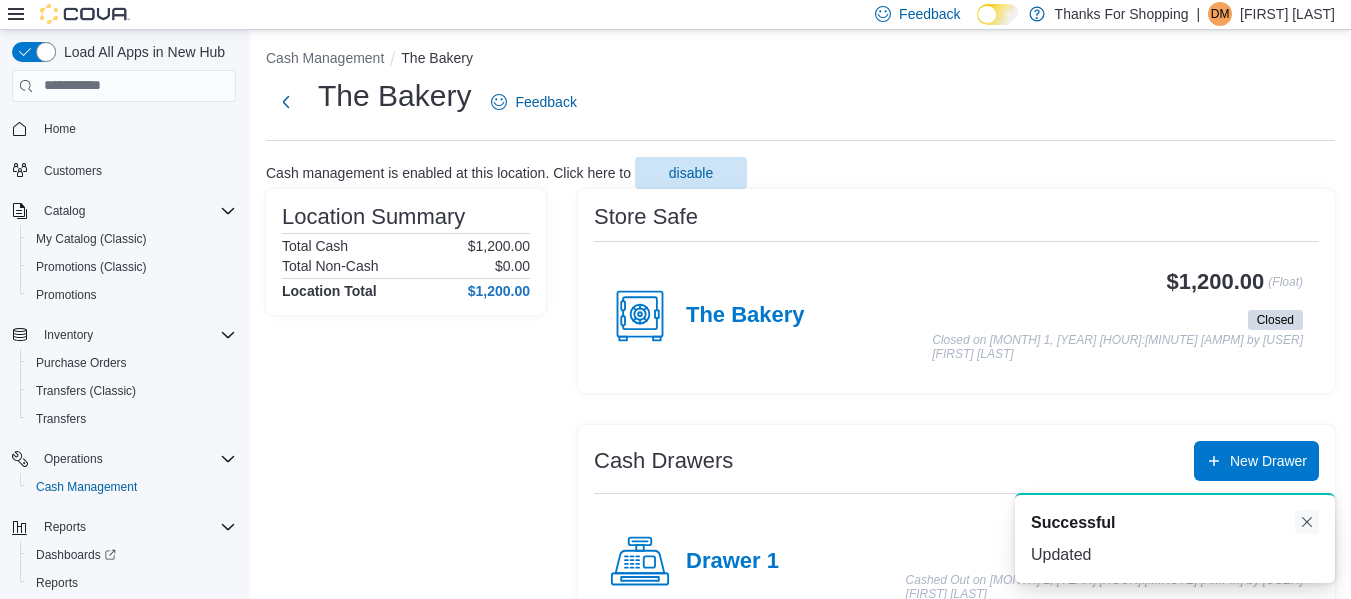 click at bounding box center [1307, 522] 